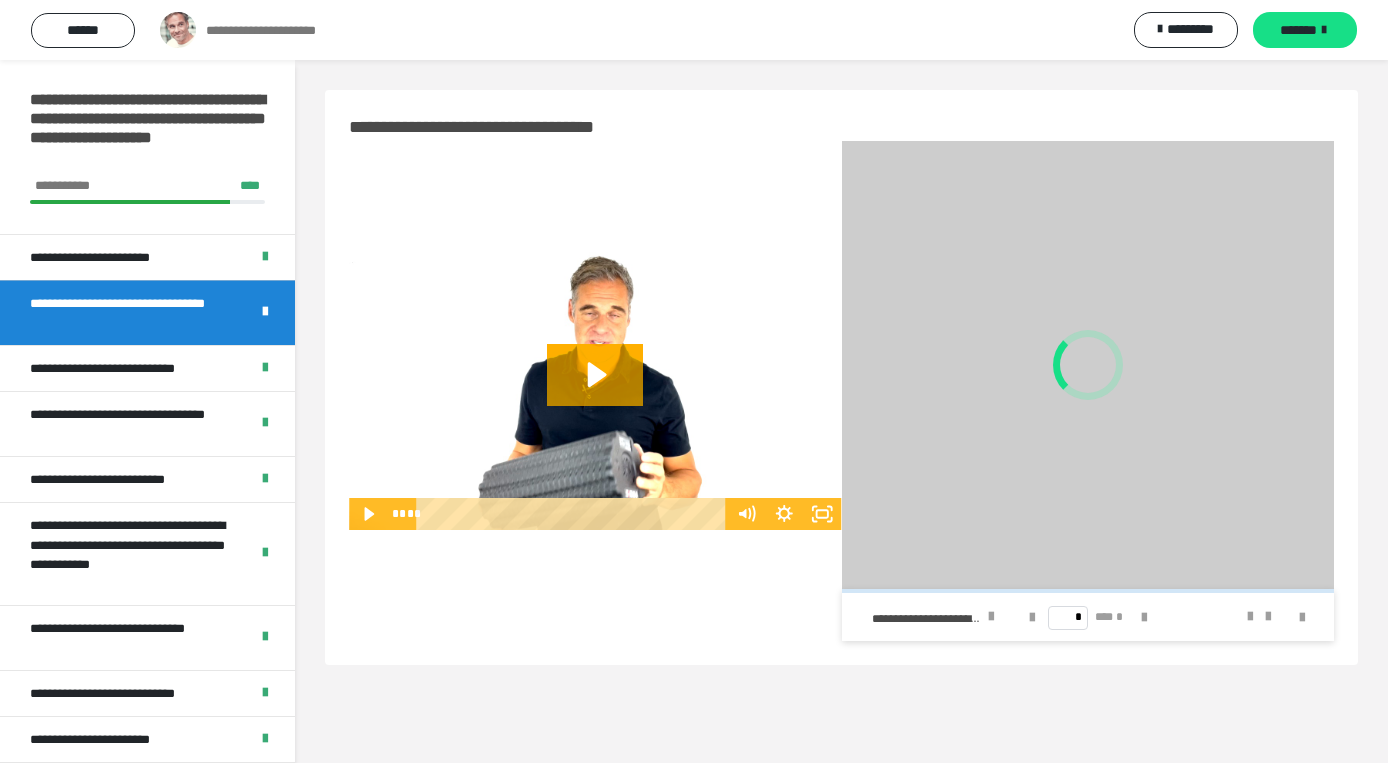 scroll, scrollTop: 0, scrollLeft: 0, axis: both 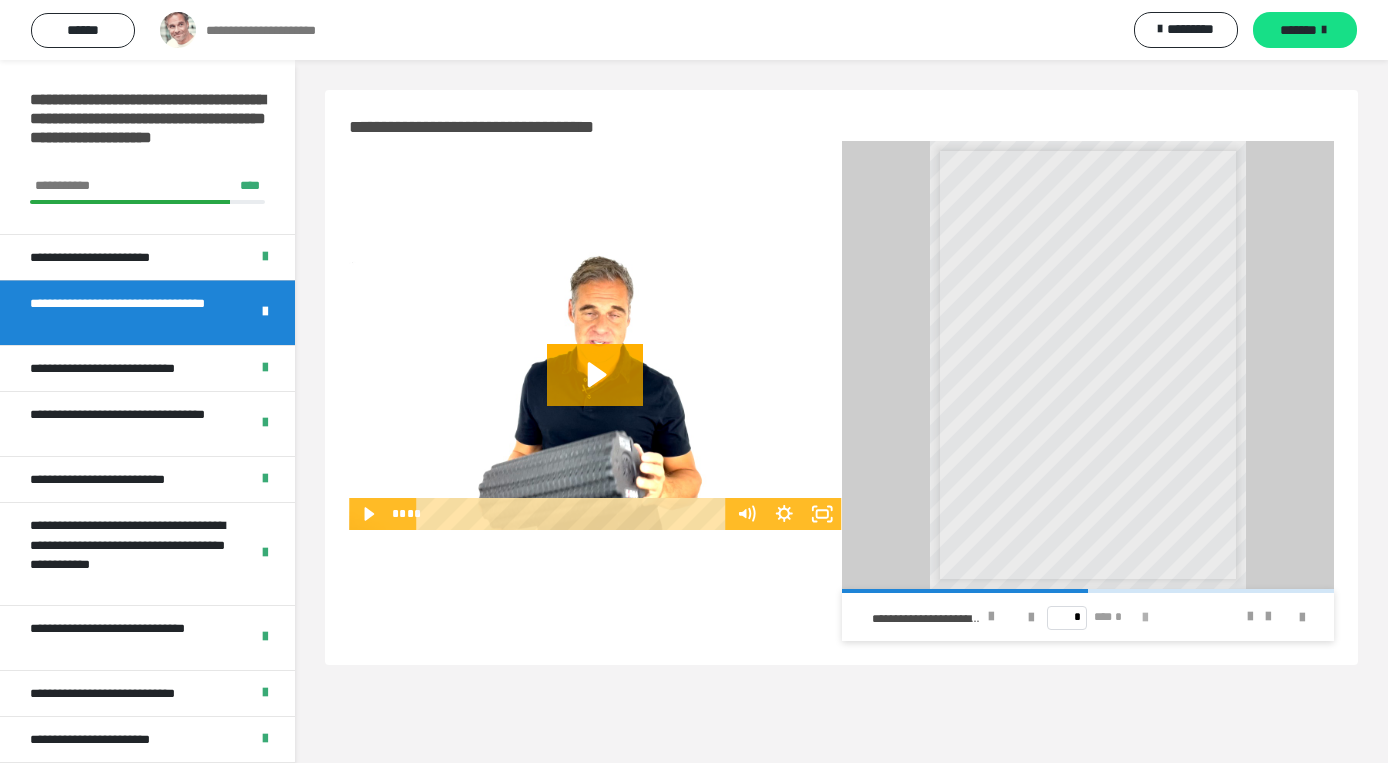 click at bounding box center [1145, 618] 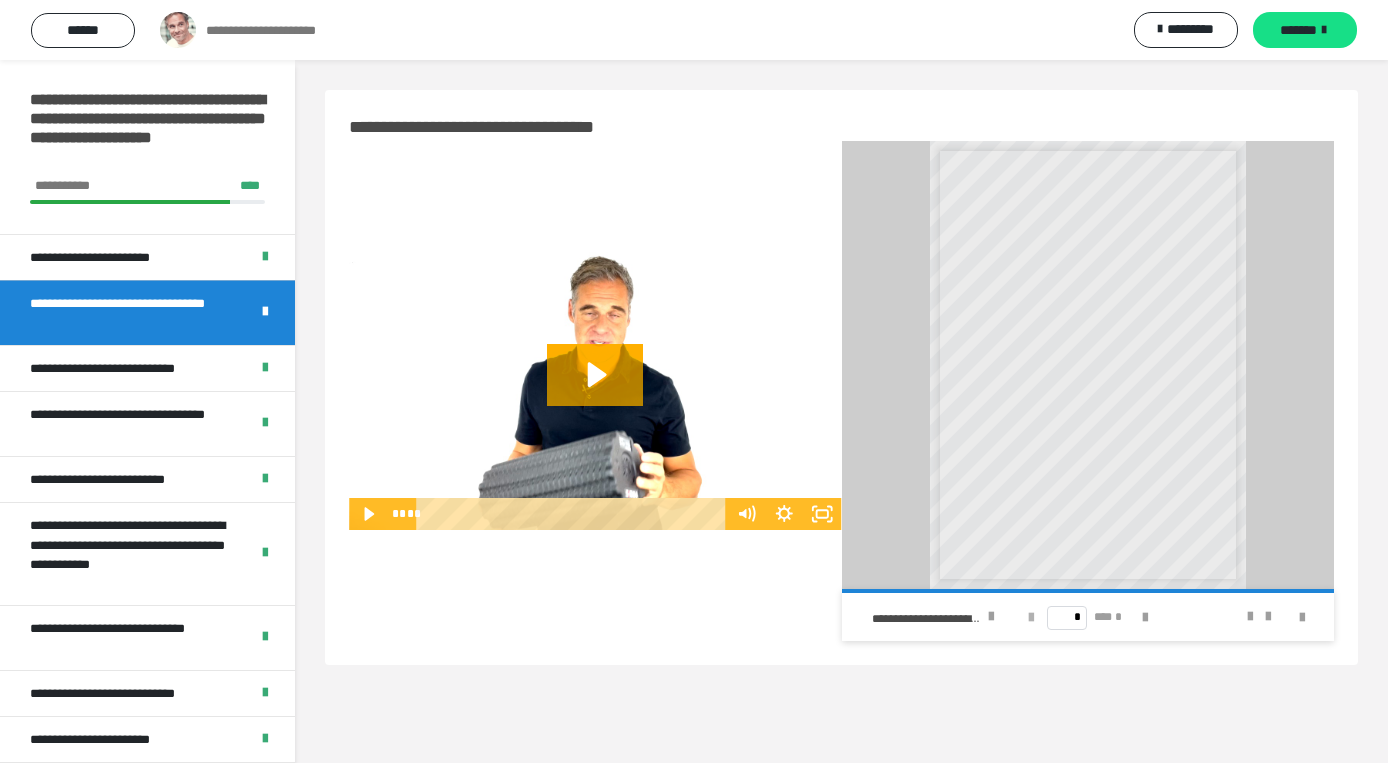 click at bounding box center (1031, 618) 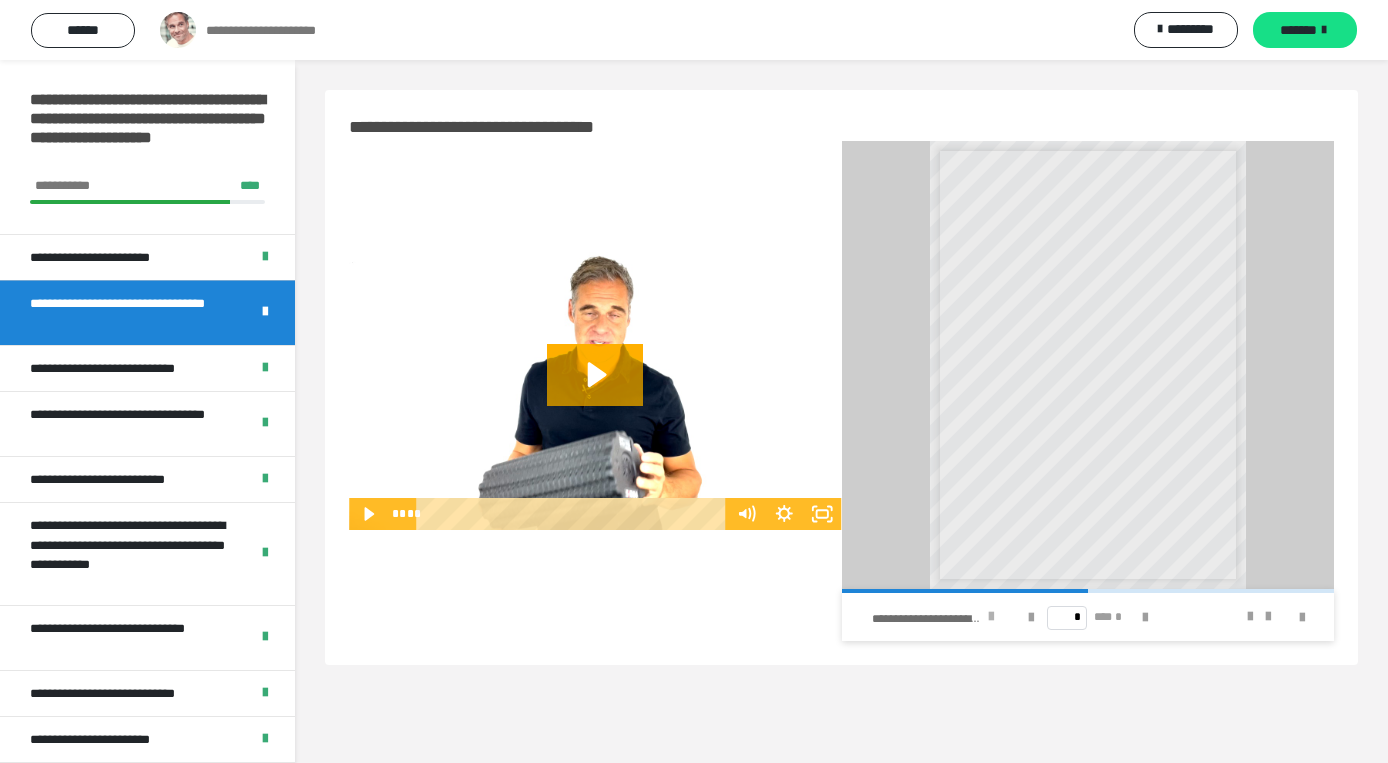 click at bounding box center [991, 617] 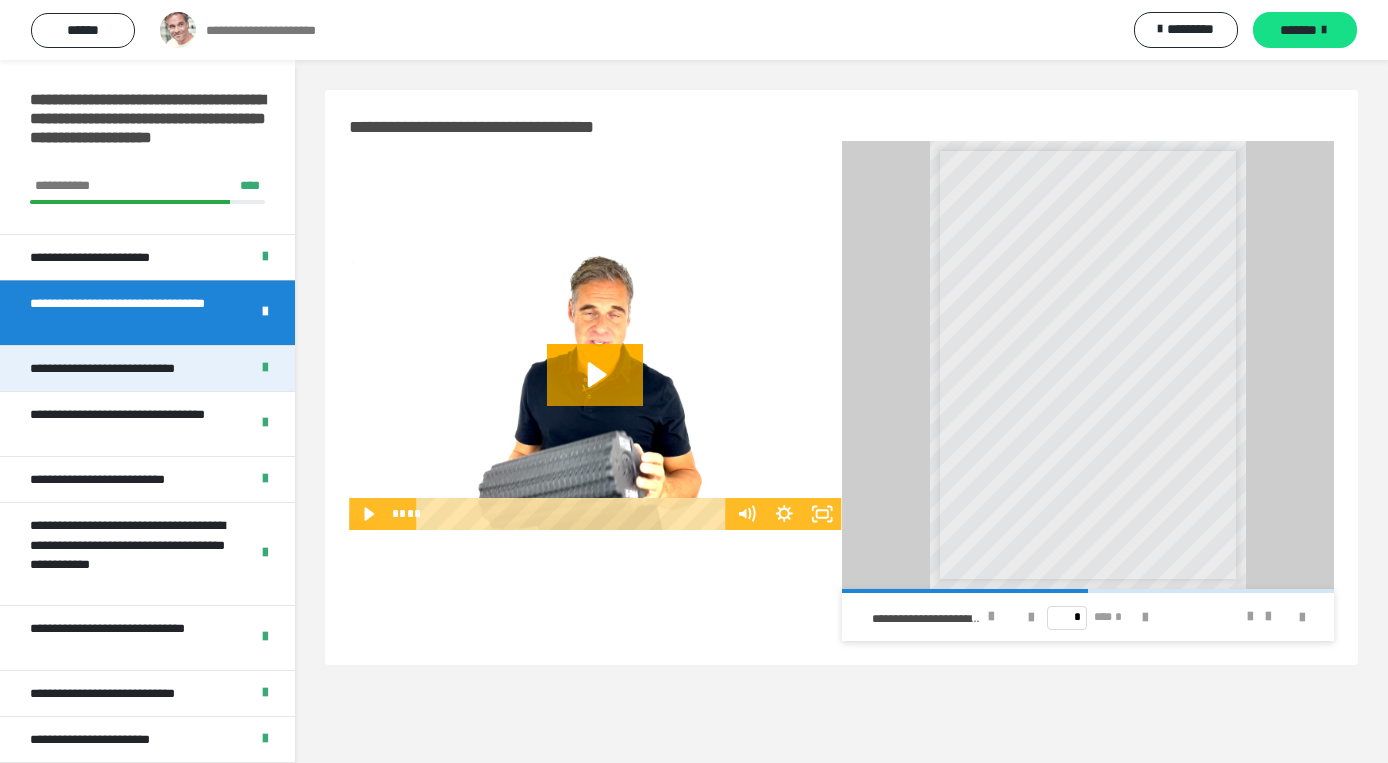 click on "**********" at bounding box center (120, 368) 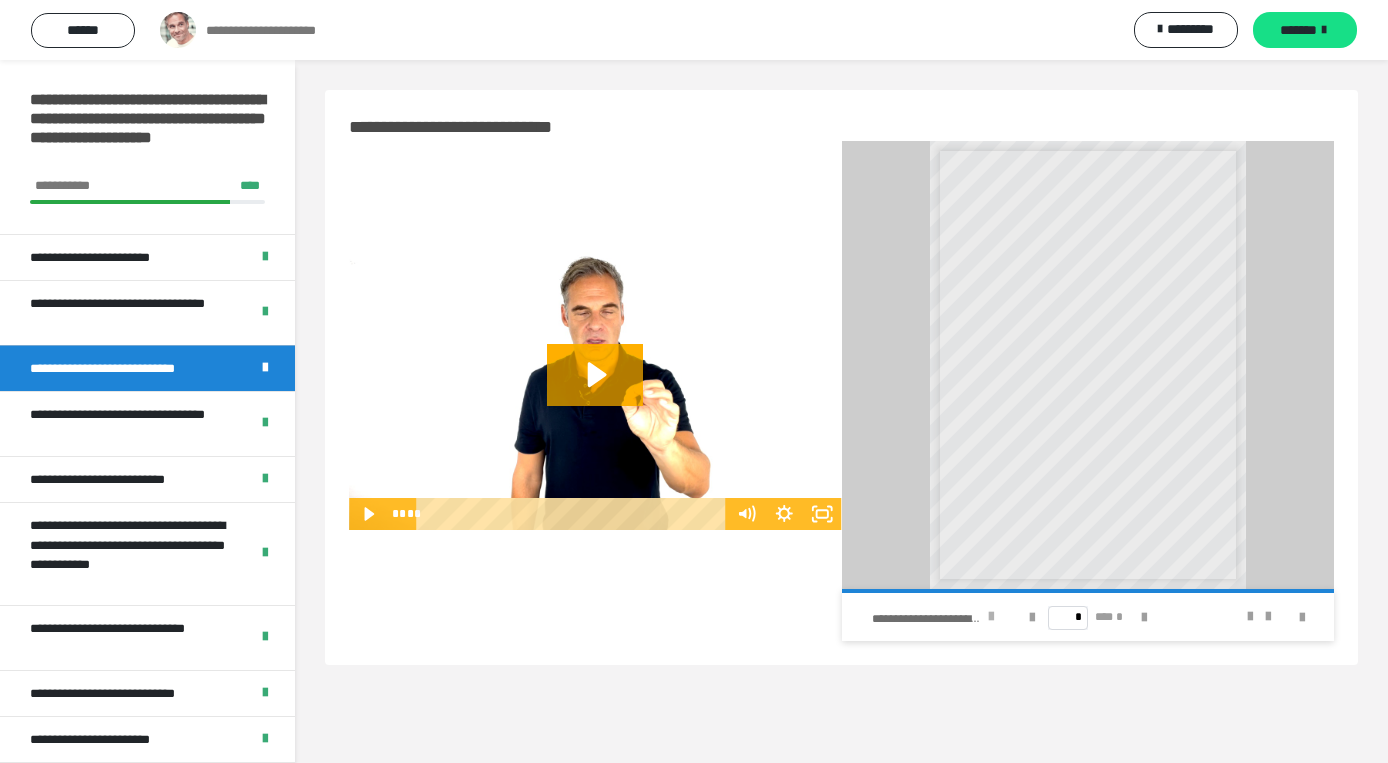 click at bounding box center [991, 617] 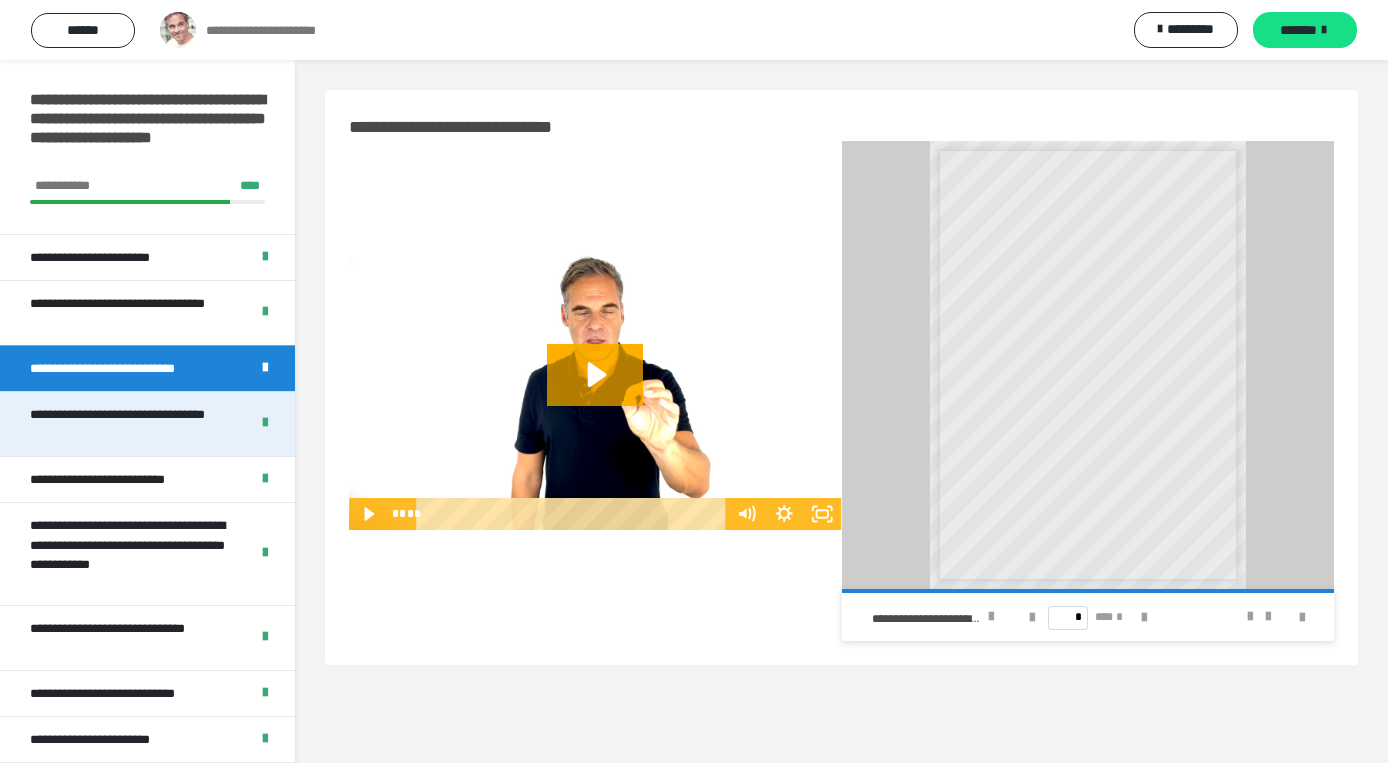 click on "**********" at bounding box center (131, 424) 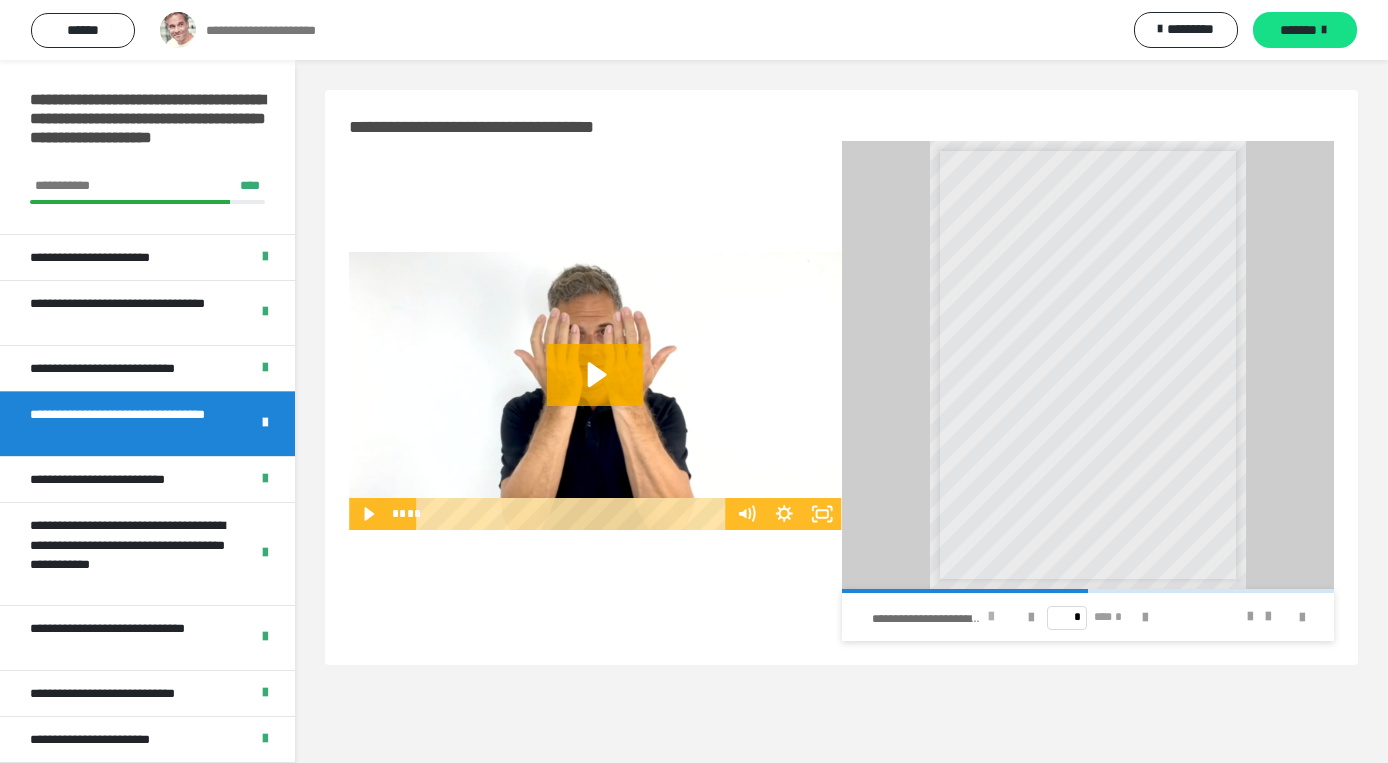 click at bounding box center (991, 617) 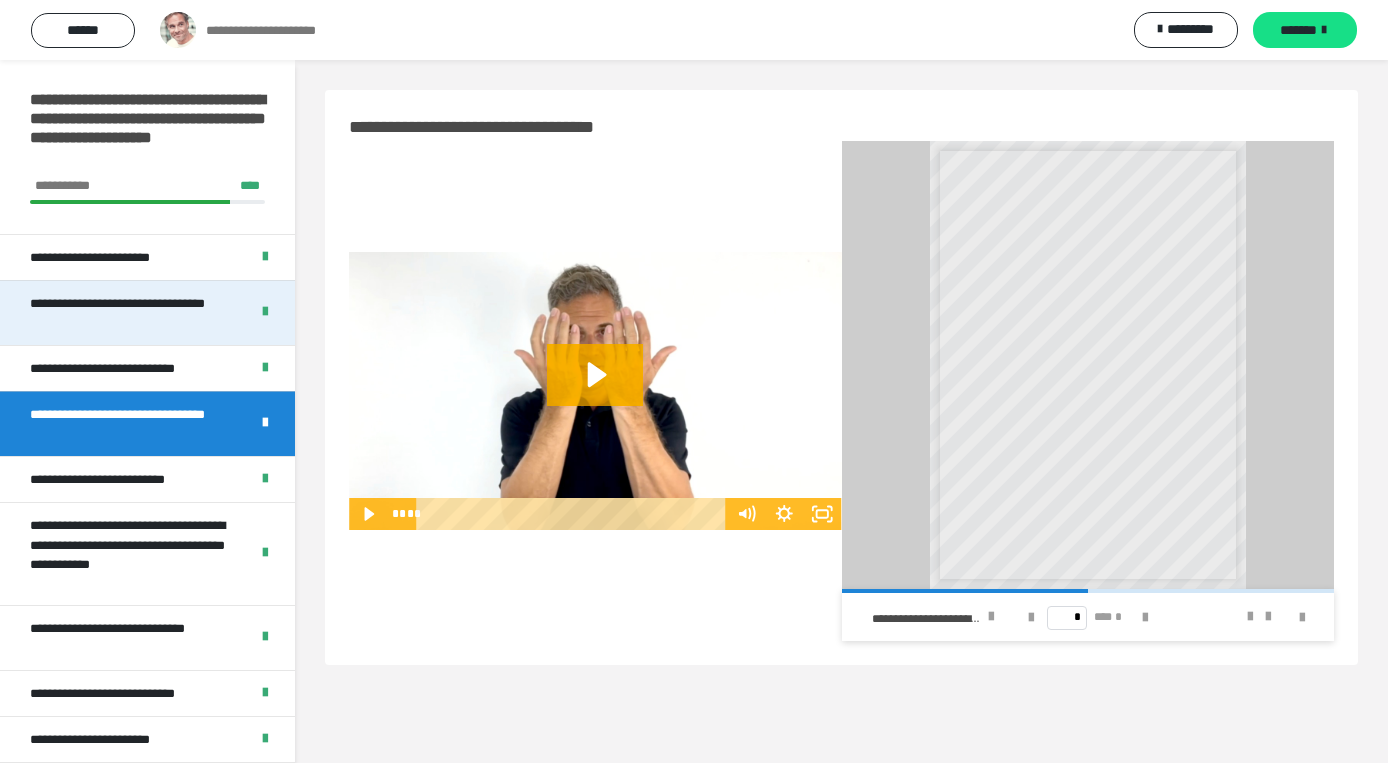 click on "**********" at bounding box center [131, 313] 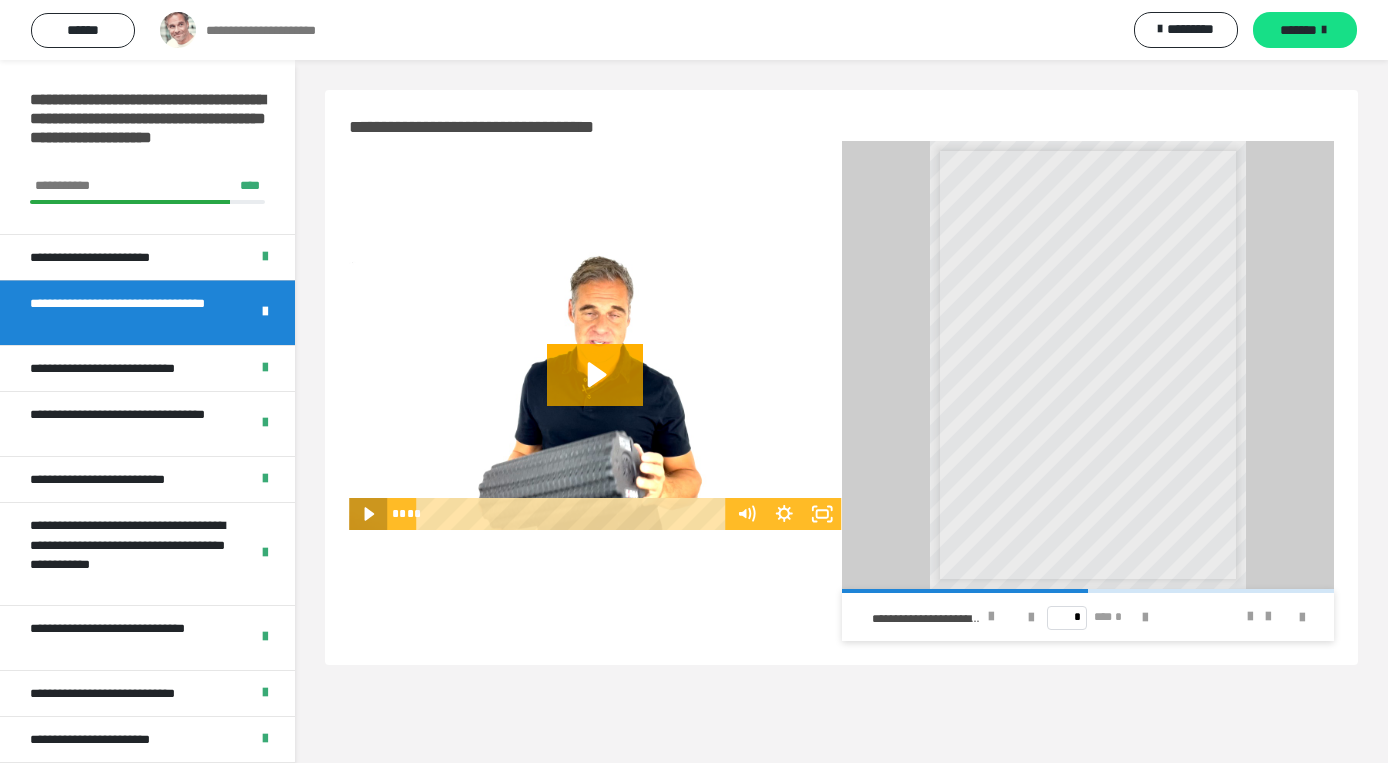 click 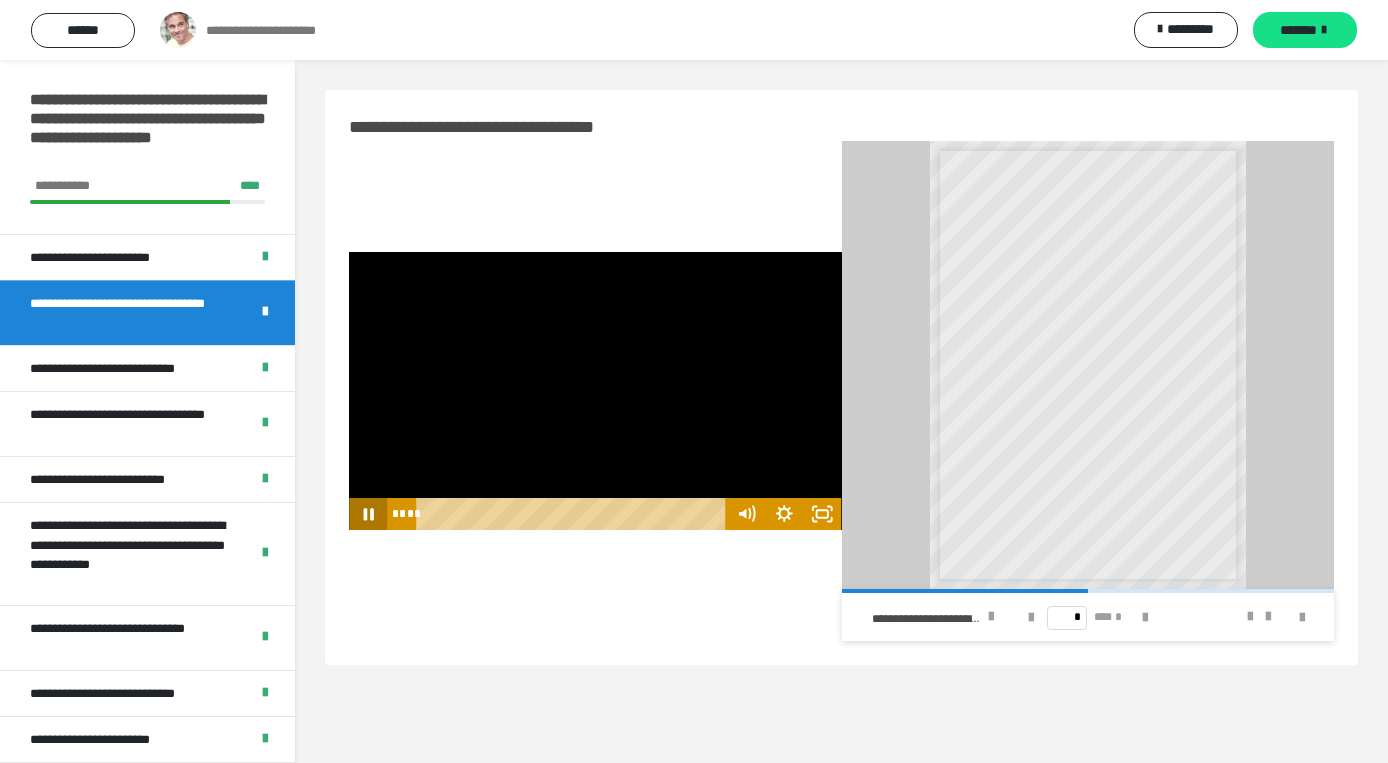 click 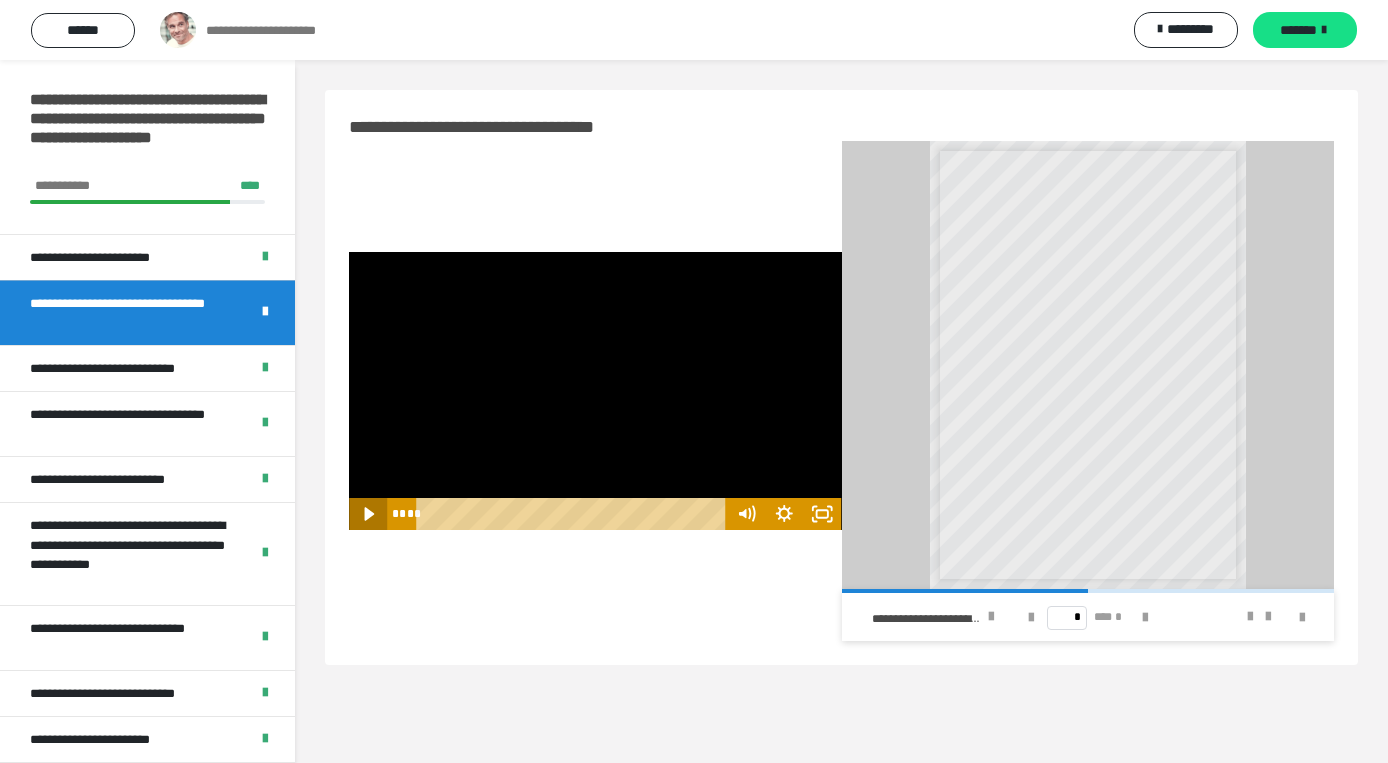 type 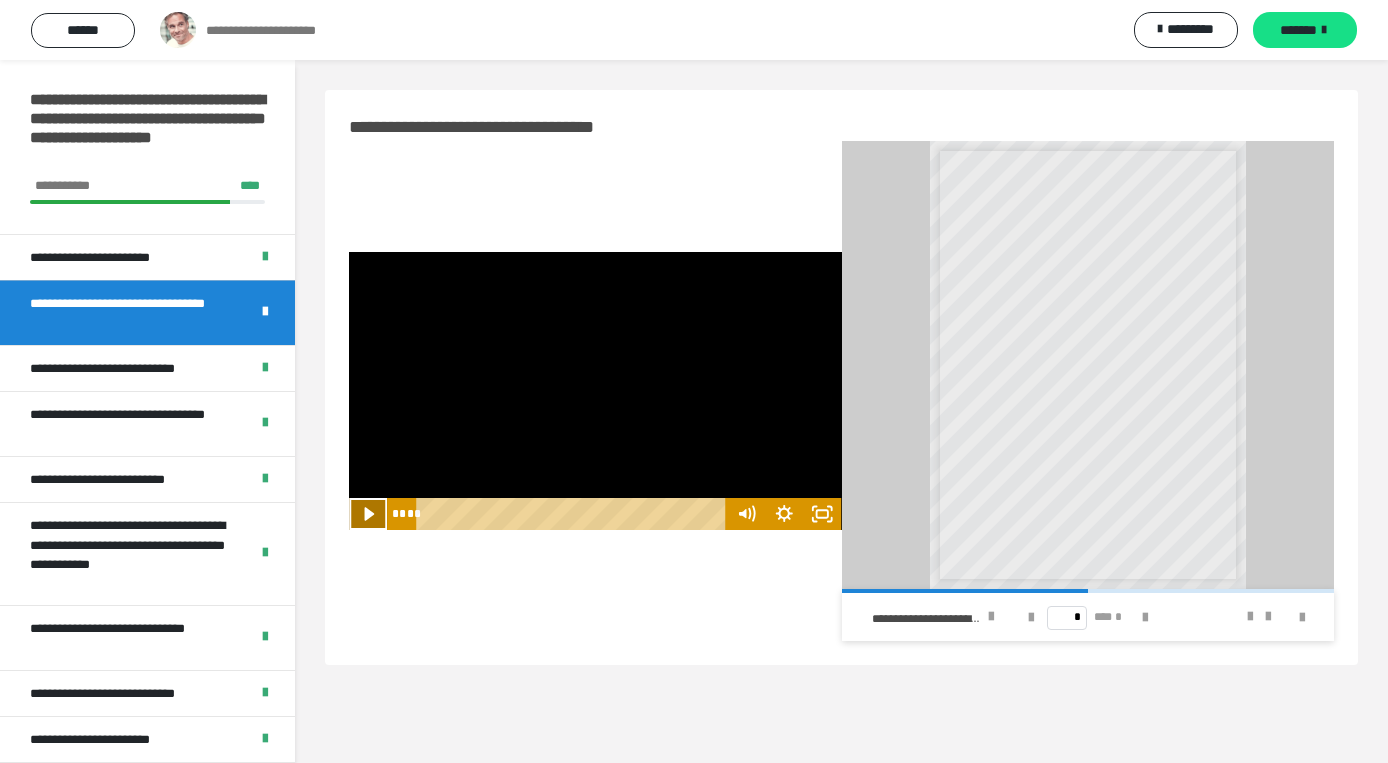 click 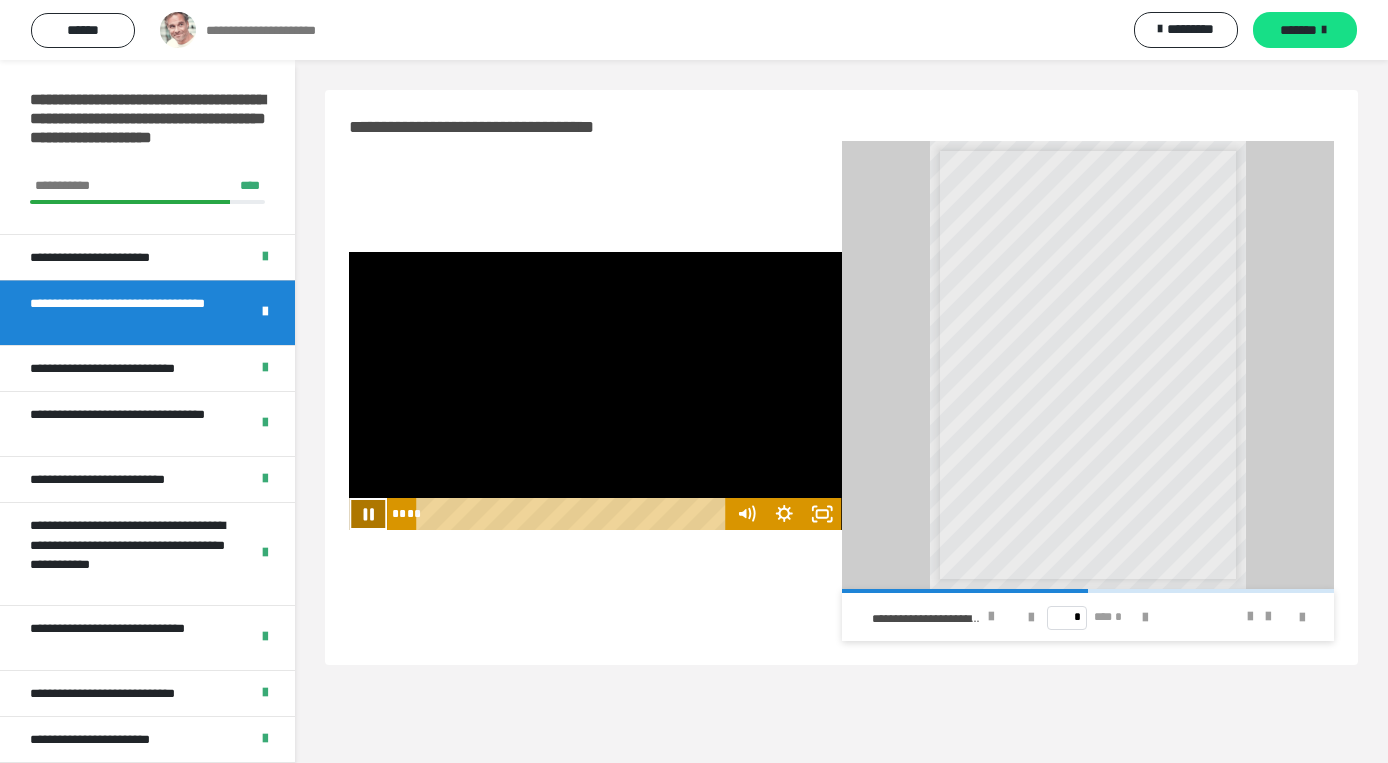 click 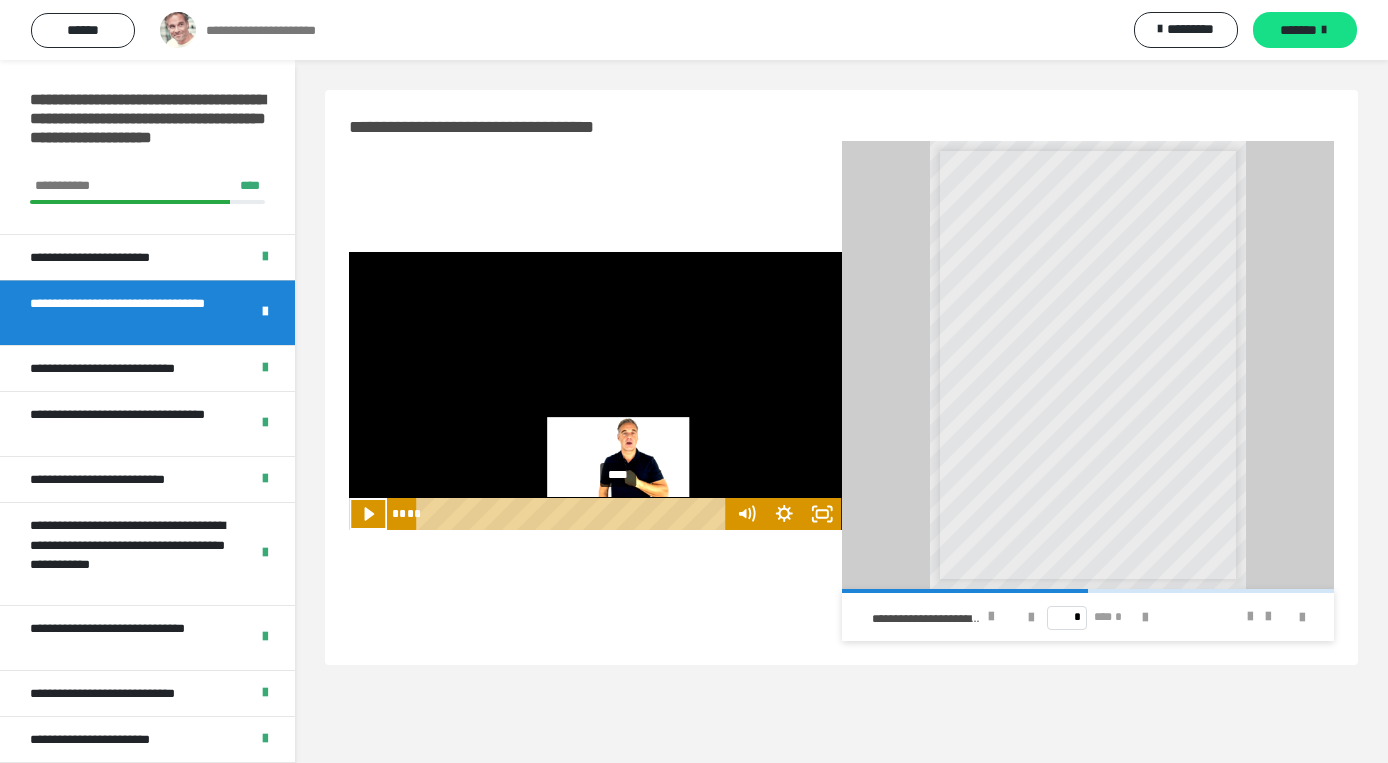 click on "****" at bounding box center [574, 514] 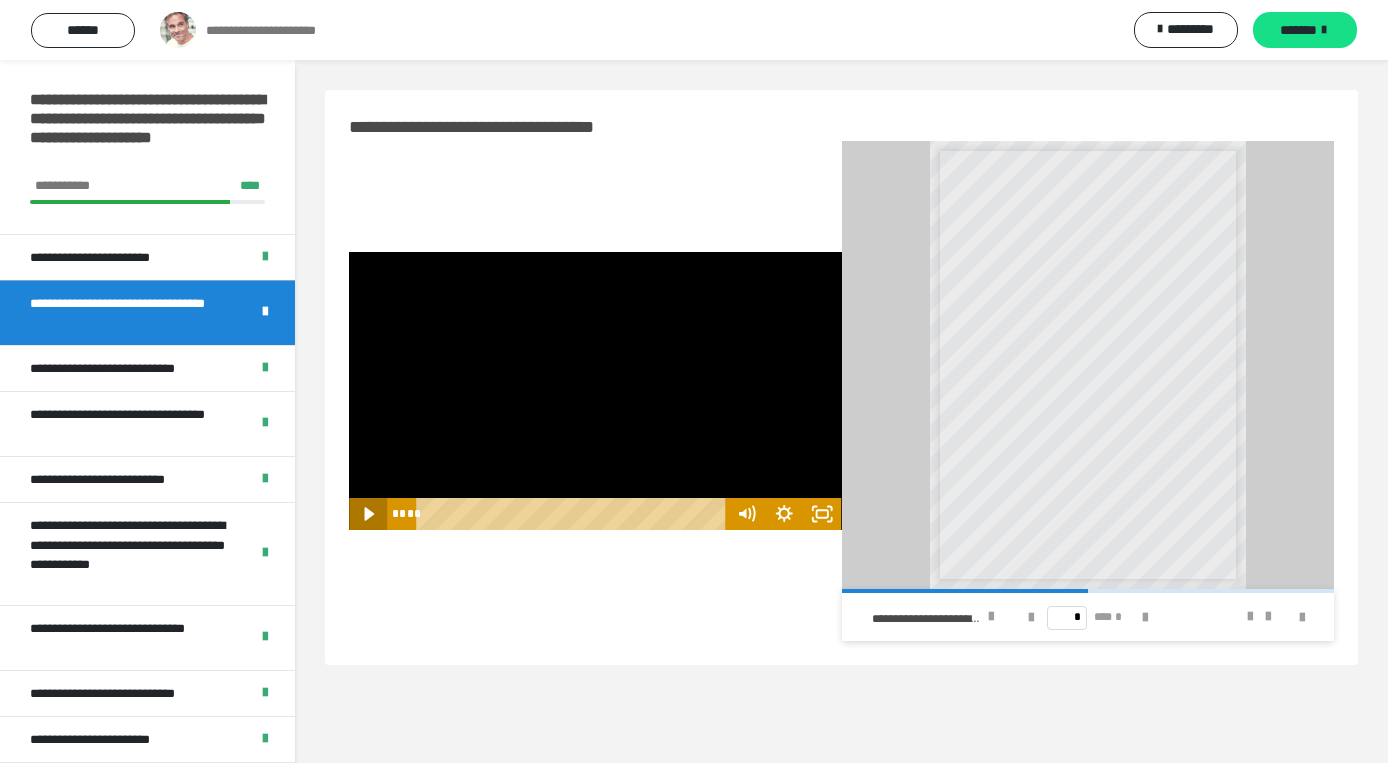 click 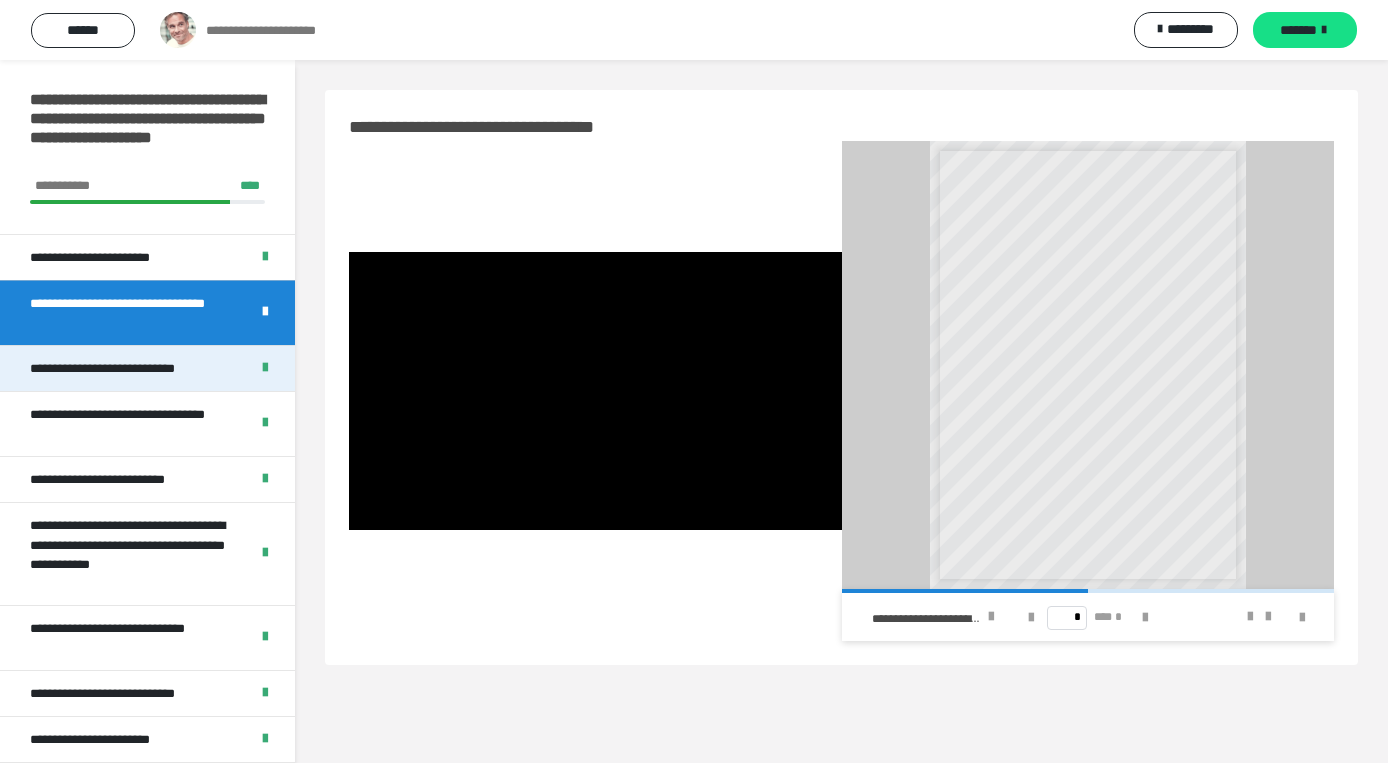 click on "**********" at bounding box center [120, 368] 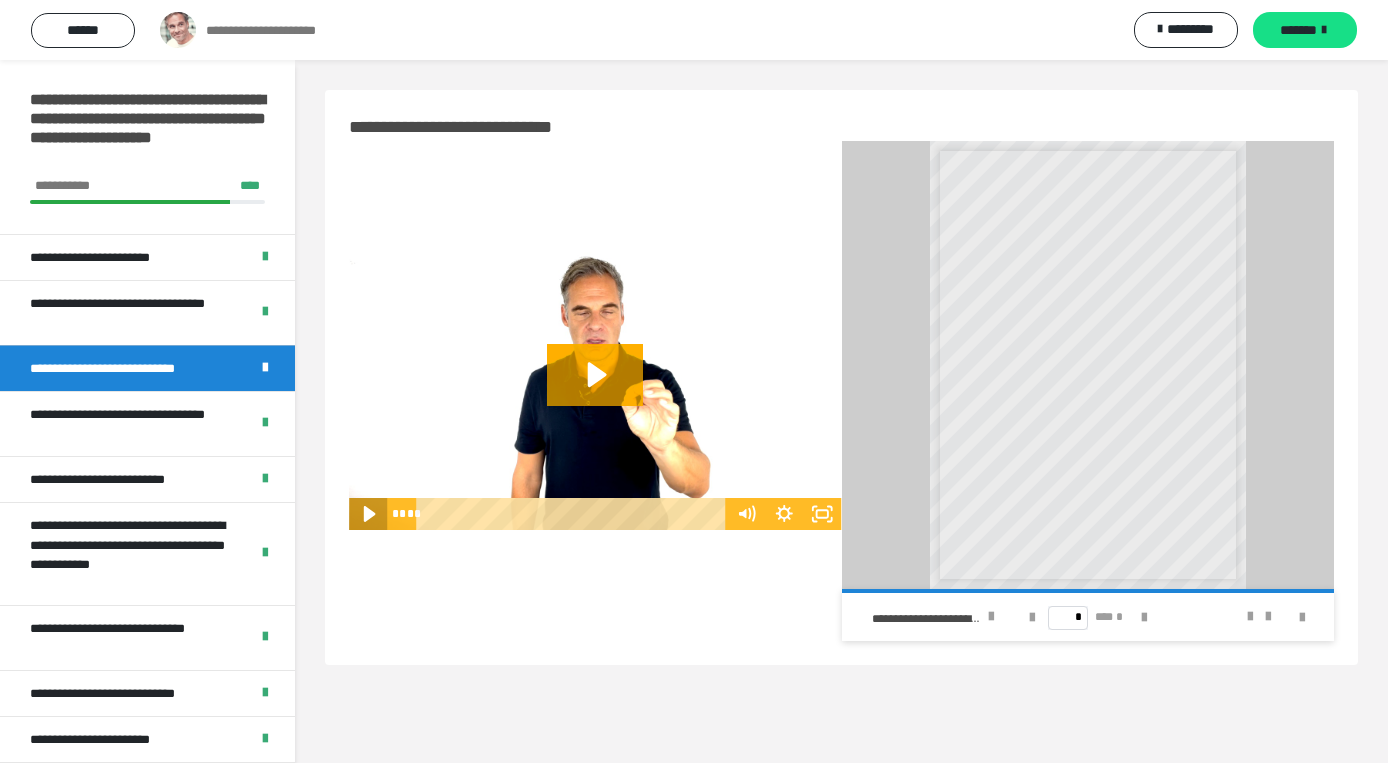 click 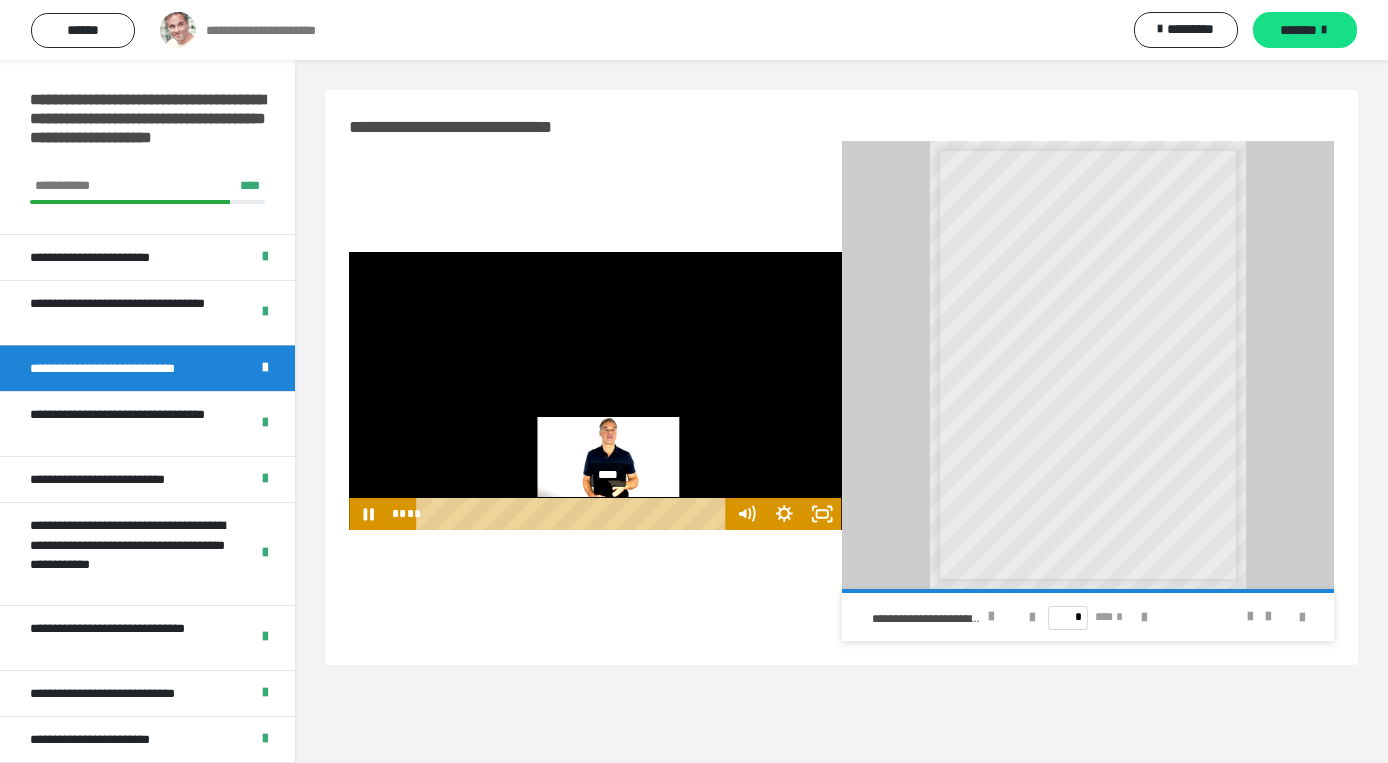 click on "****" at bounding box center (574, 514) 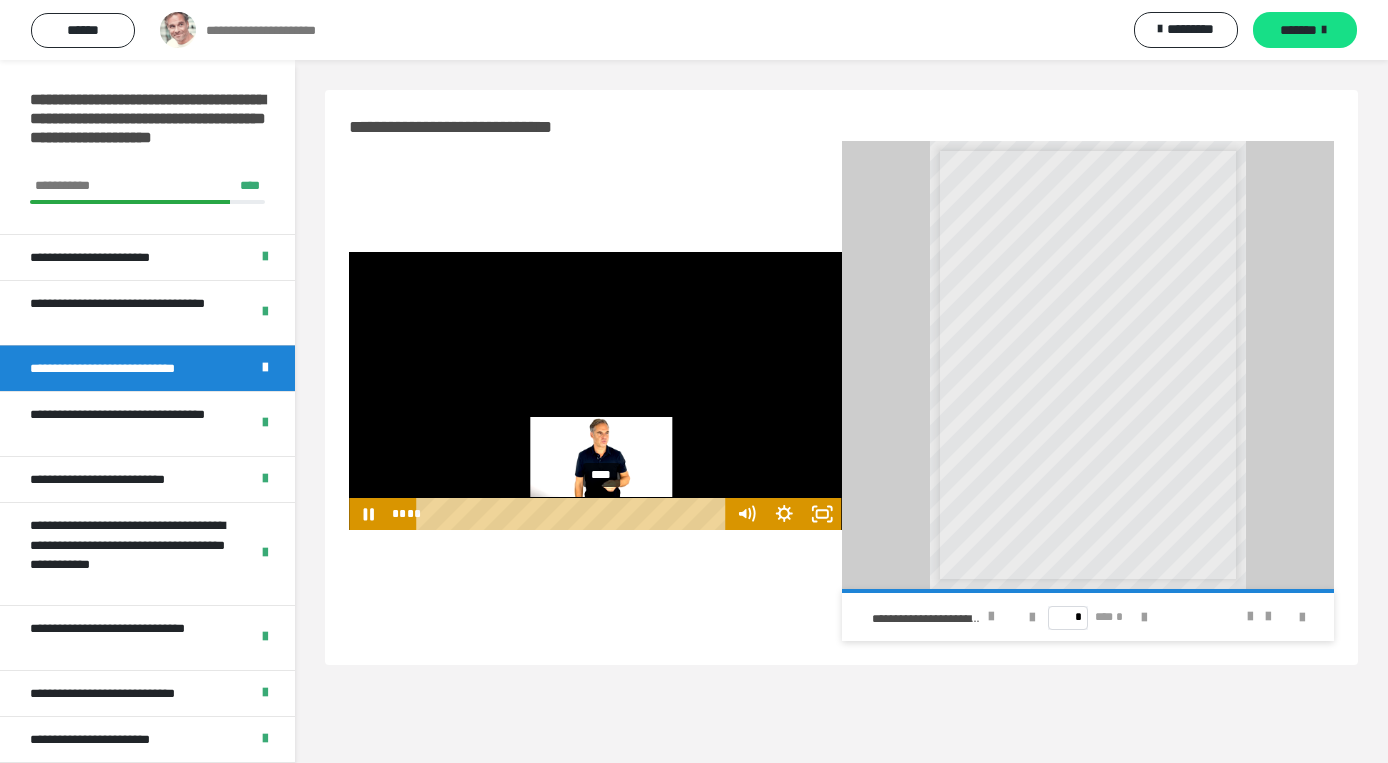 click on "****" at bounding box center [574, 514] 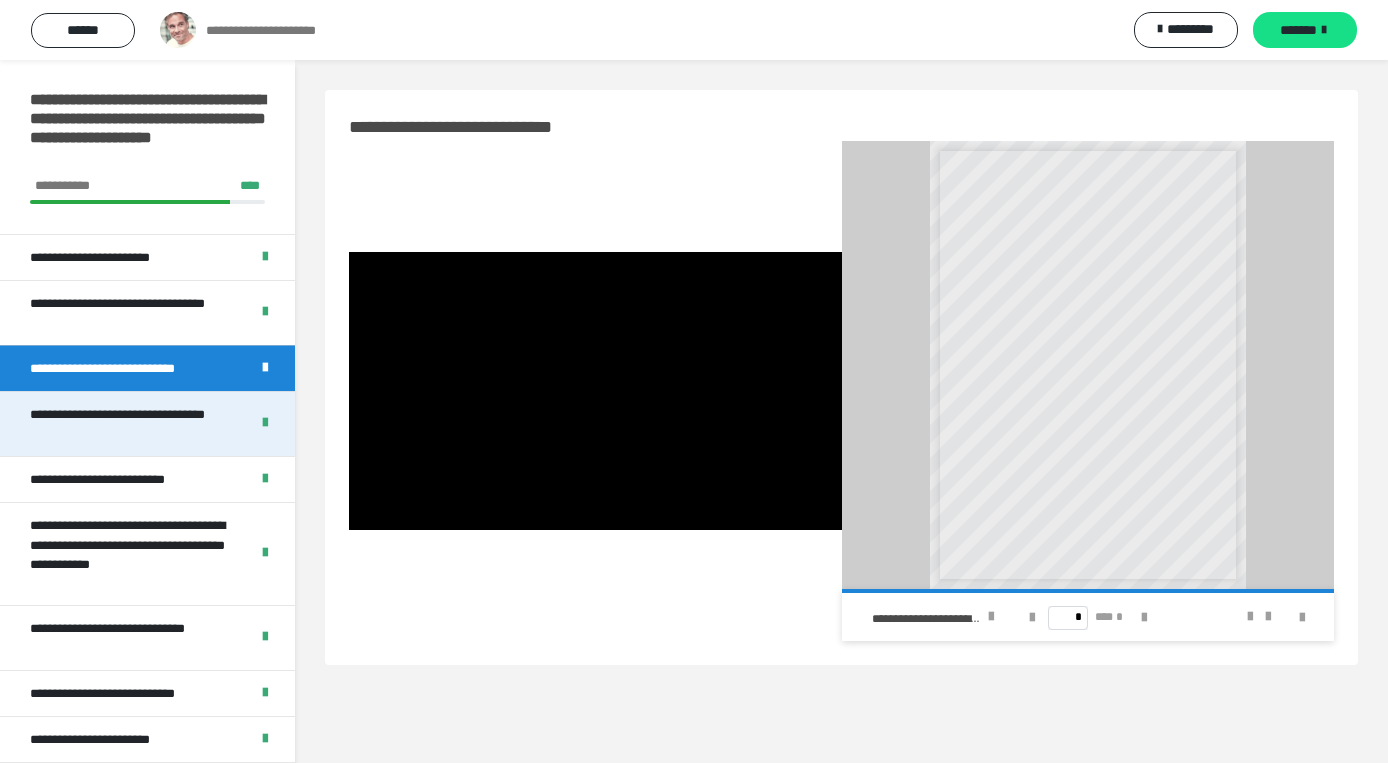 click on "**********" at bounding box center (131, 424) 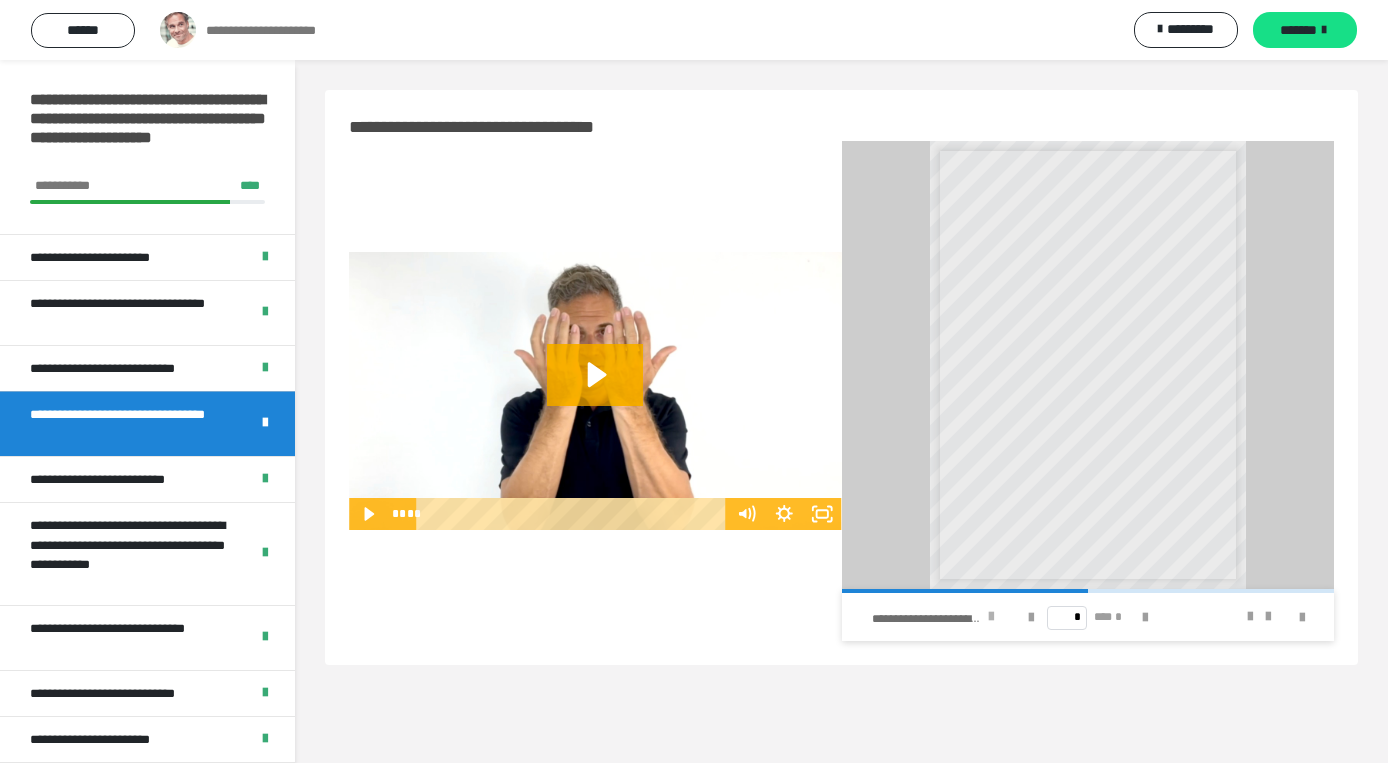 click at bounding box center [991, 617] 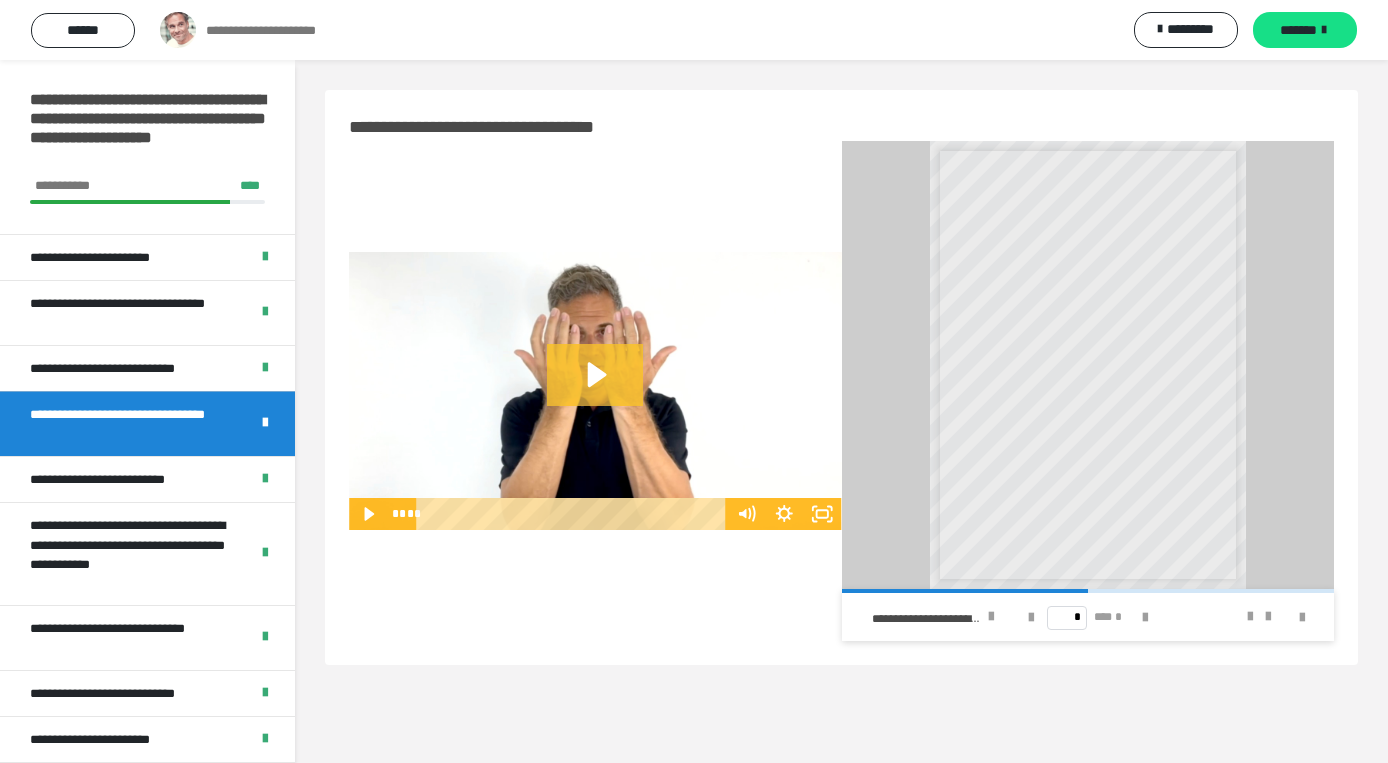 click 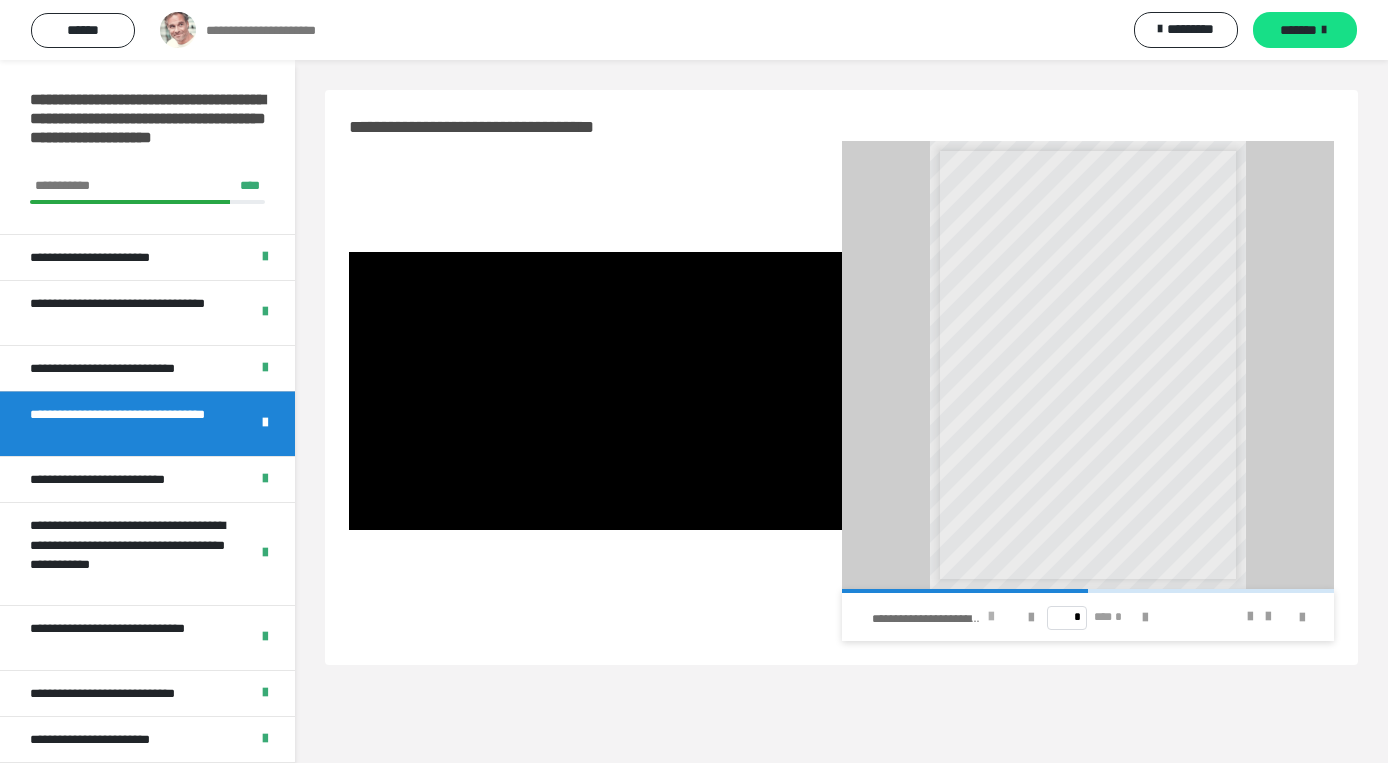click at bounding box center [991, 617] 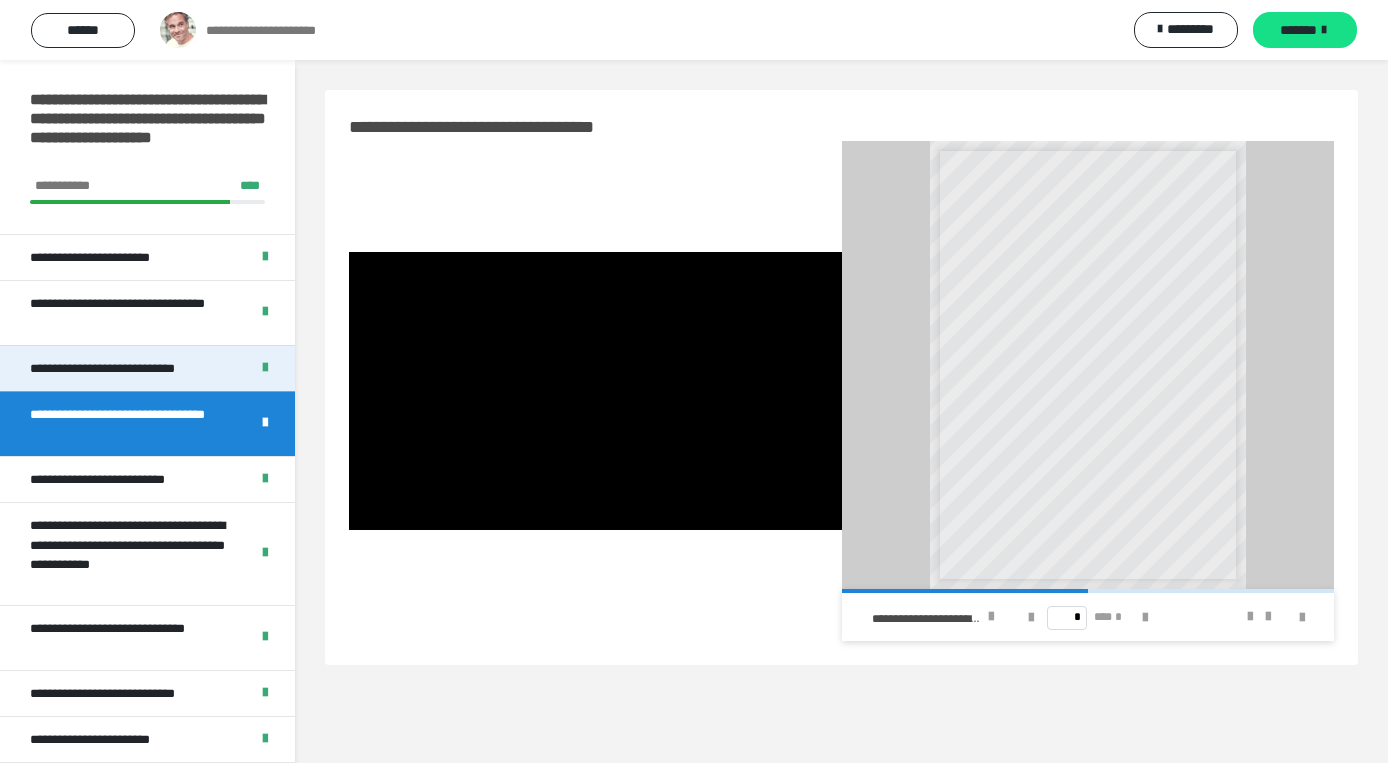 click on "**********" at bounding box center [120, 368] 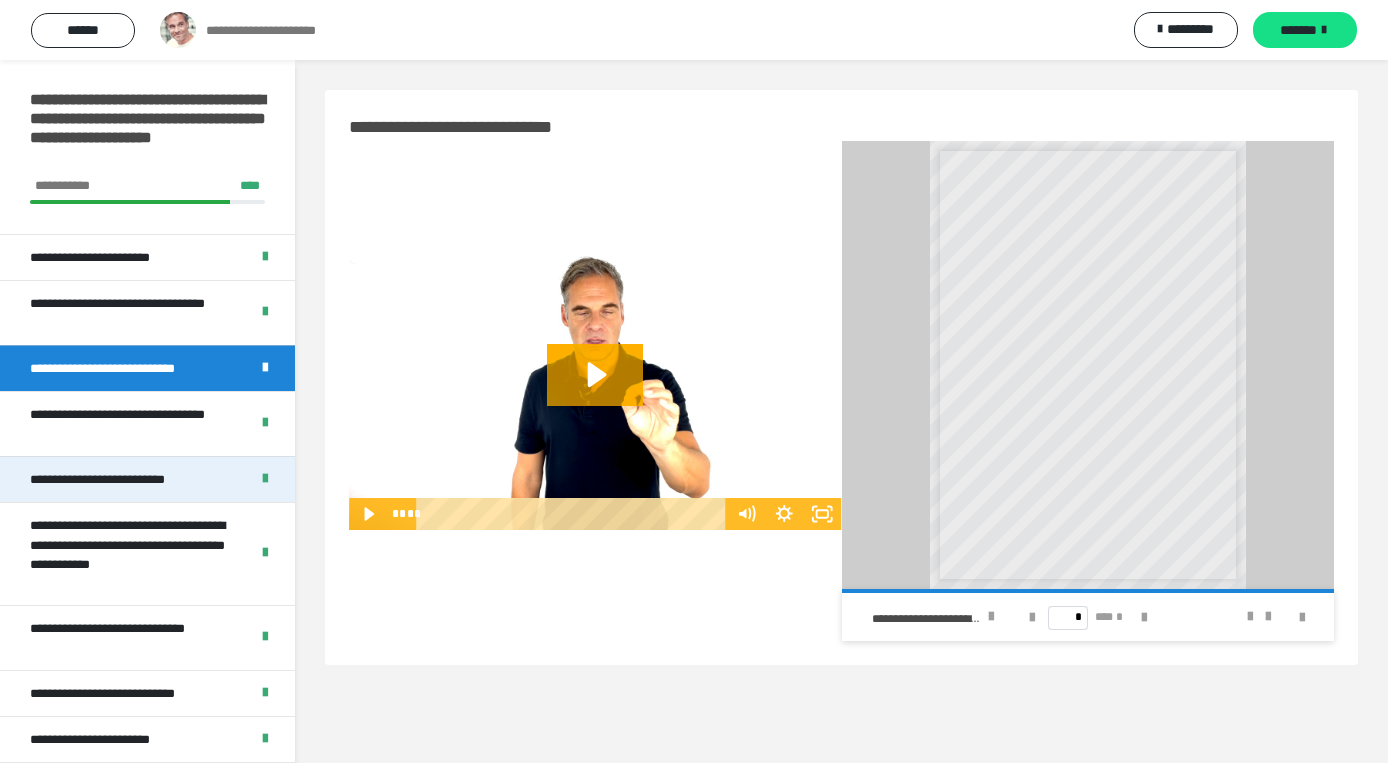 click on "**********" at bounding box center (122, 479) 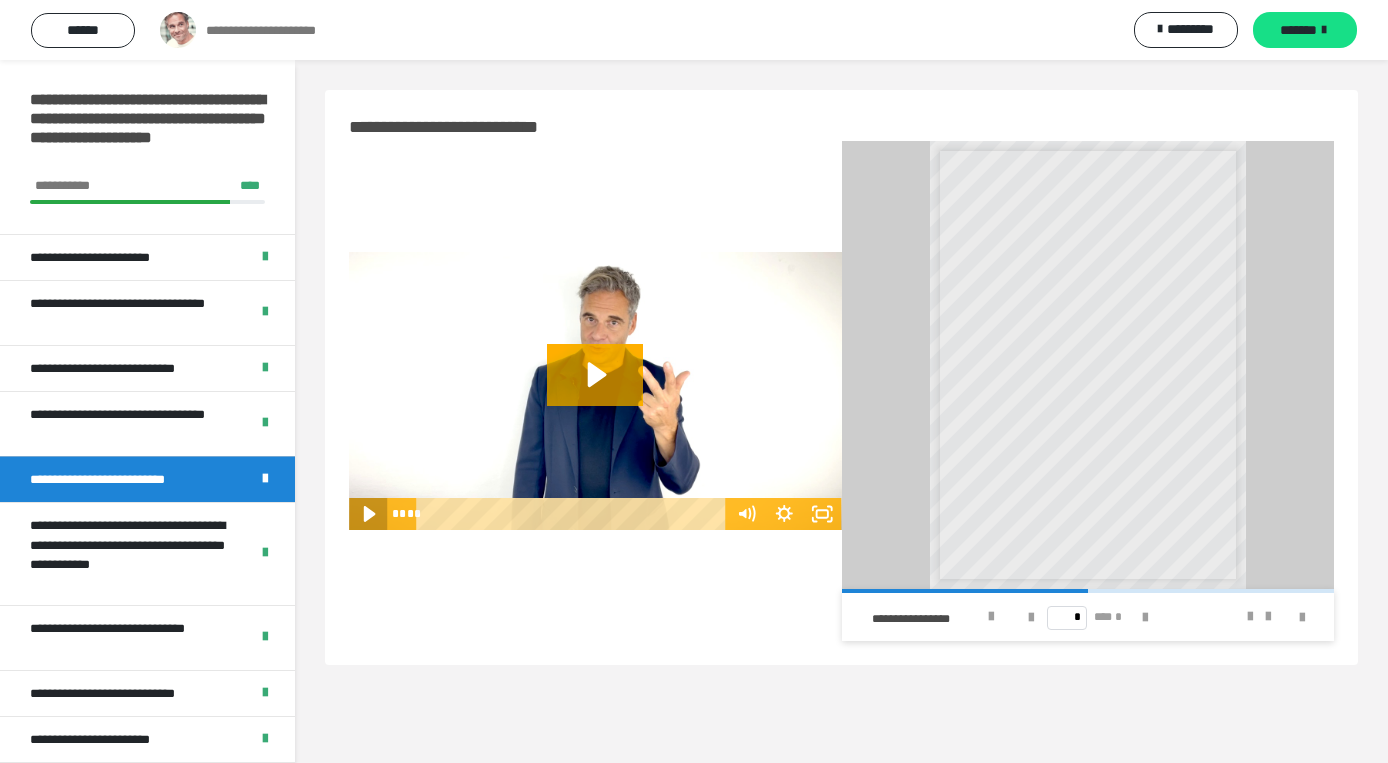 click 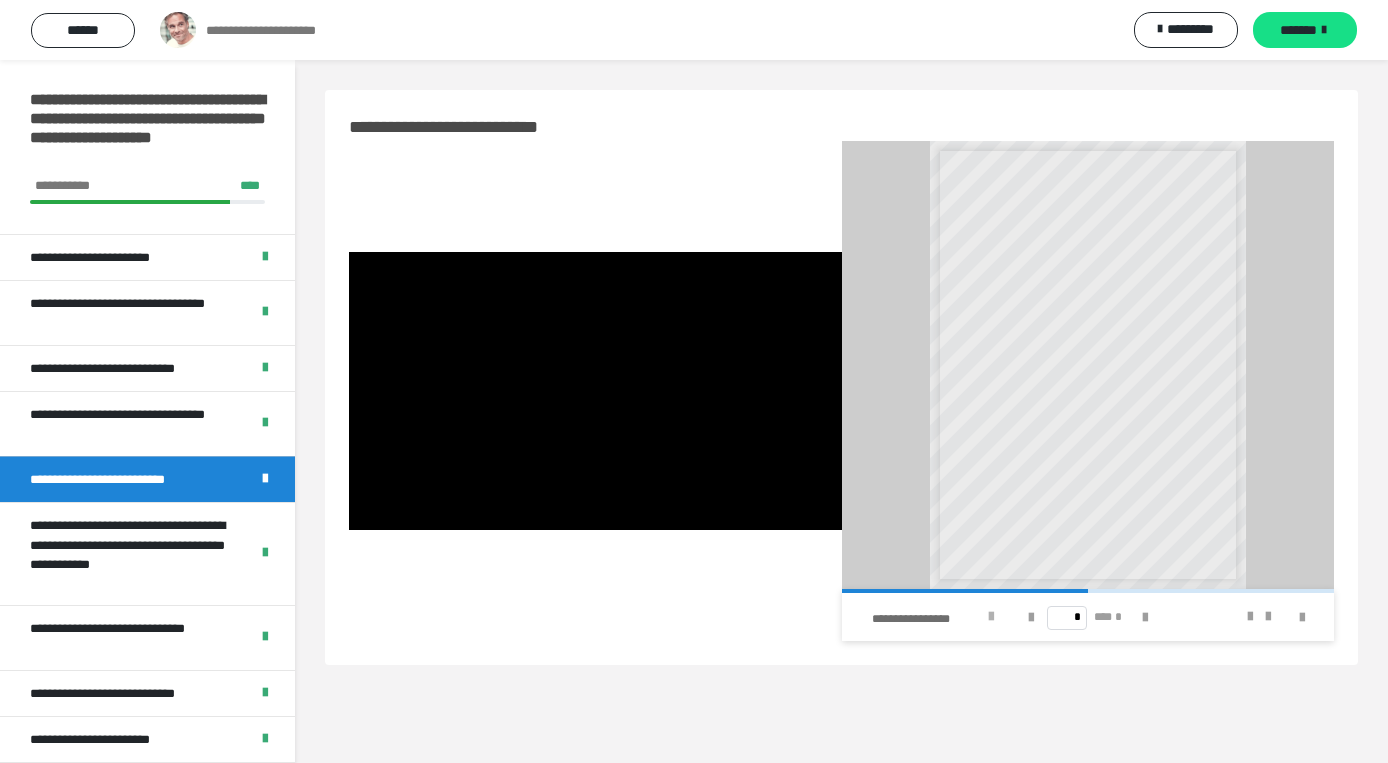 click at bounding box center [991, 617] 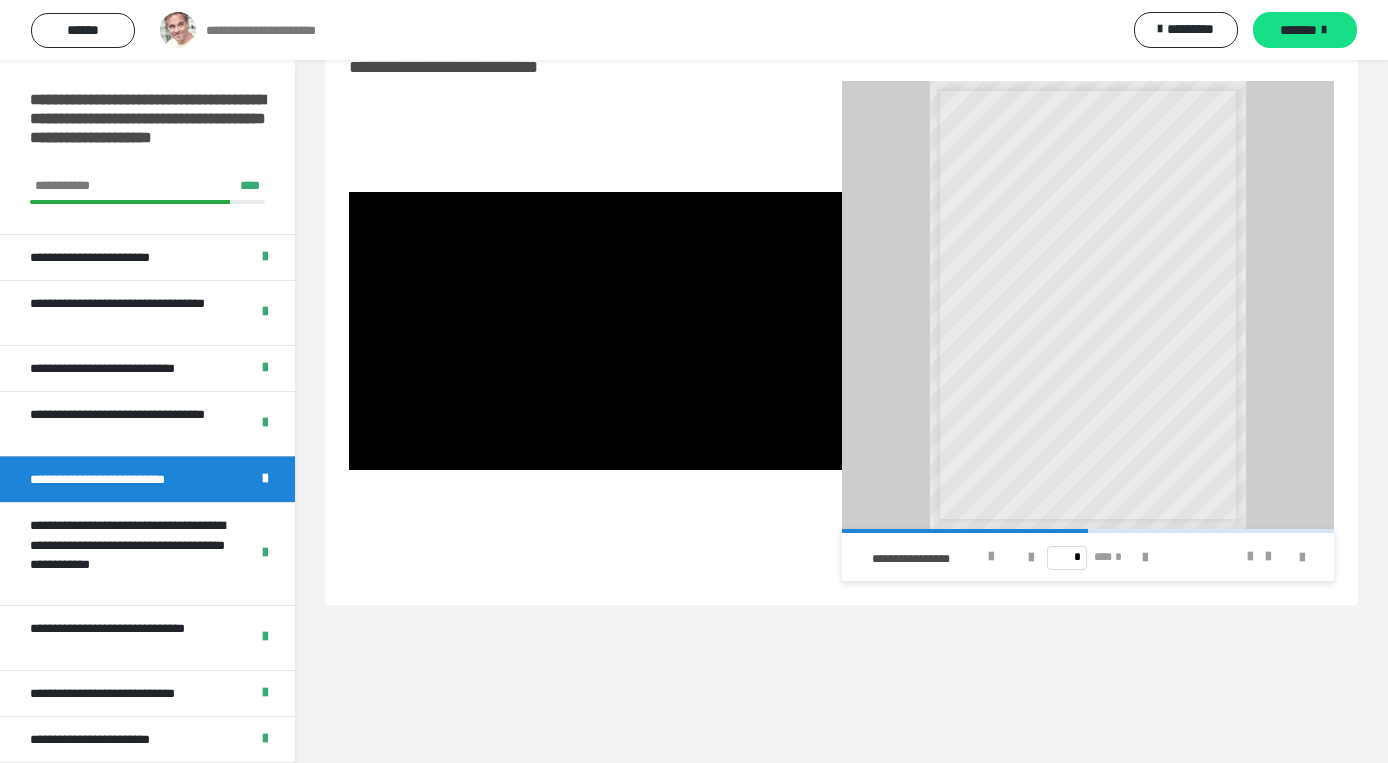 scroll, scrollTop: 60, scrollLeft: 0, axis: vertical 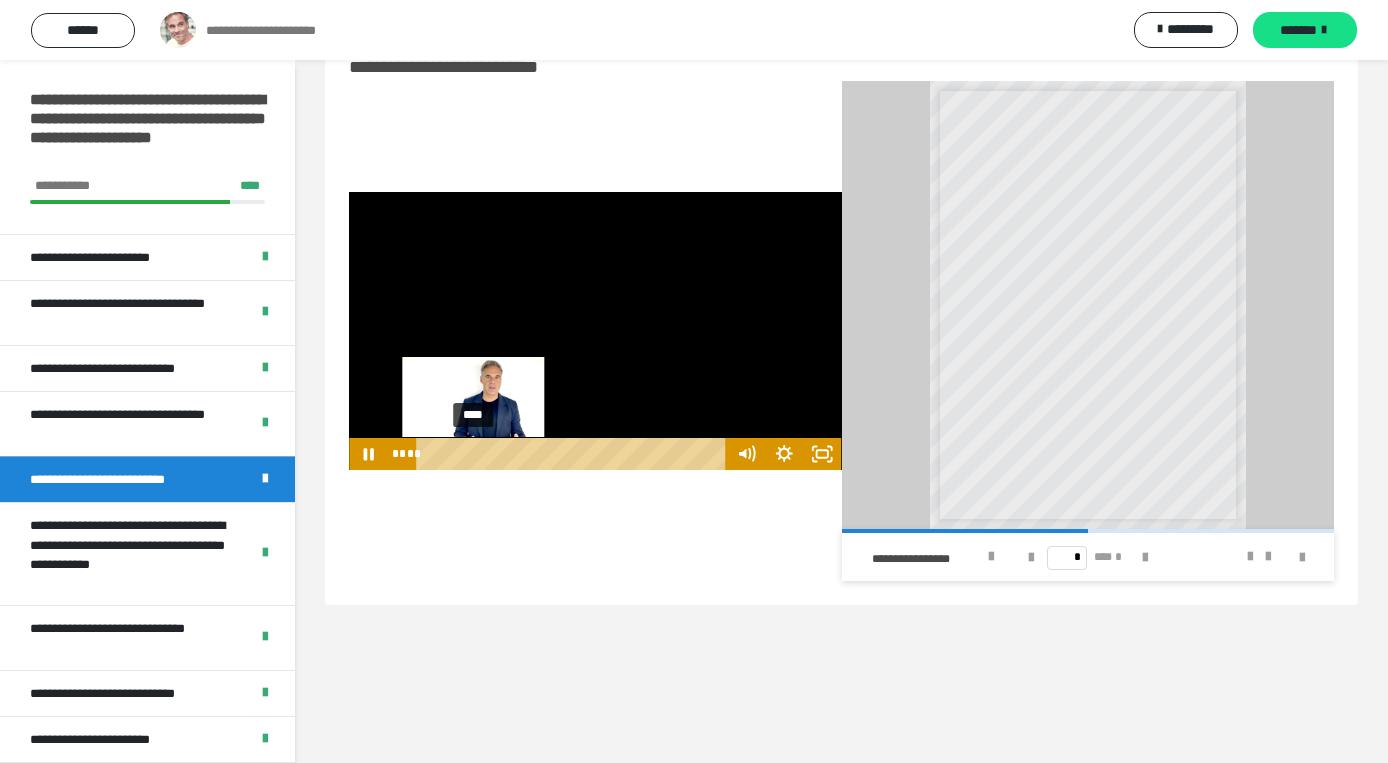 drag, startPoint x: 502, startPoint y: 448, endPoint x: 474, endPoint y: 454, distance: 28.635643 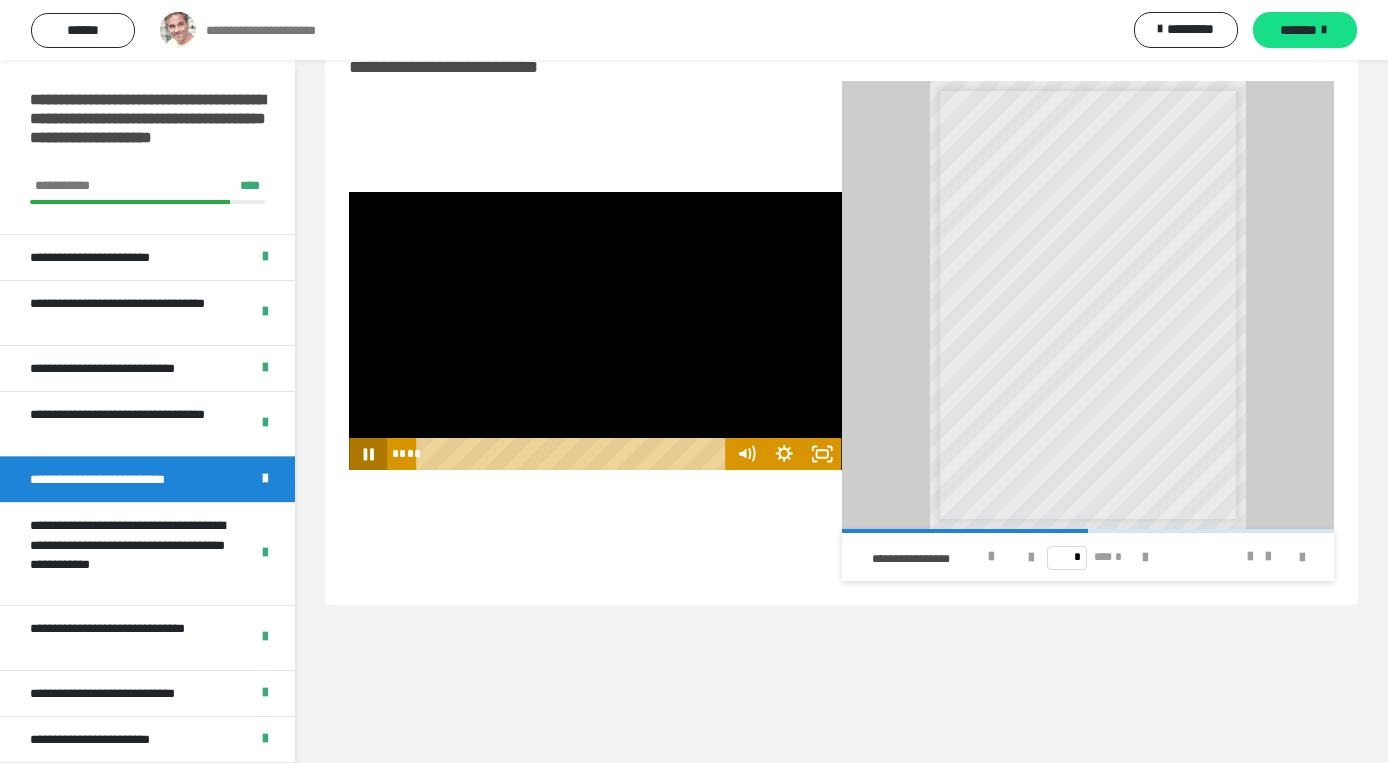 click 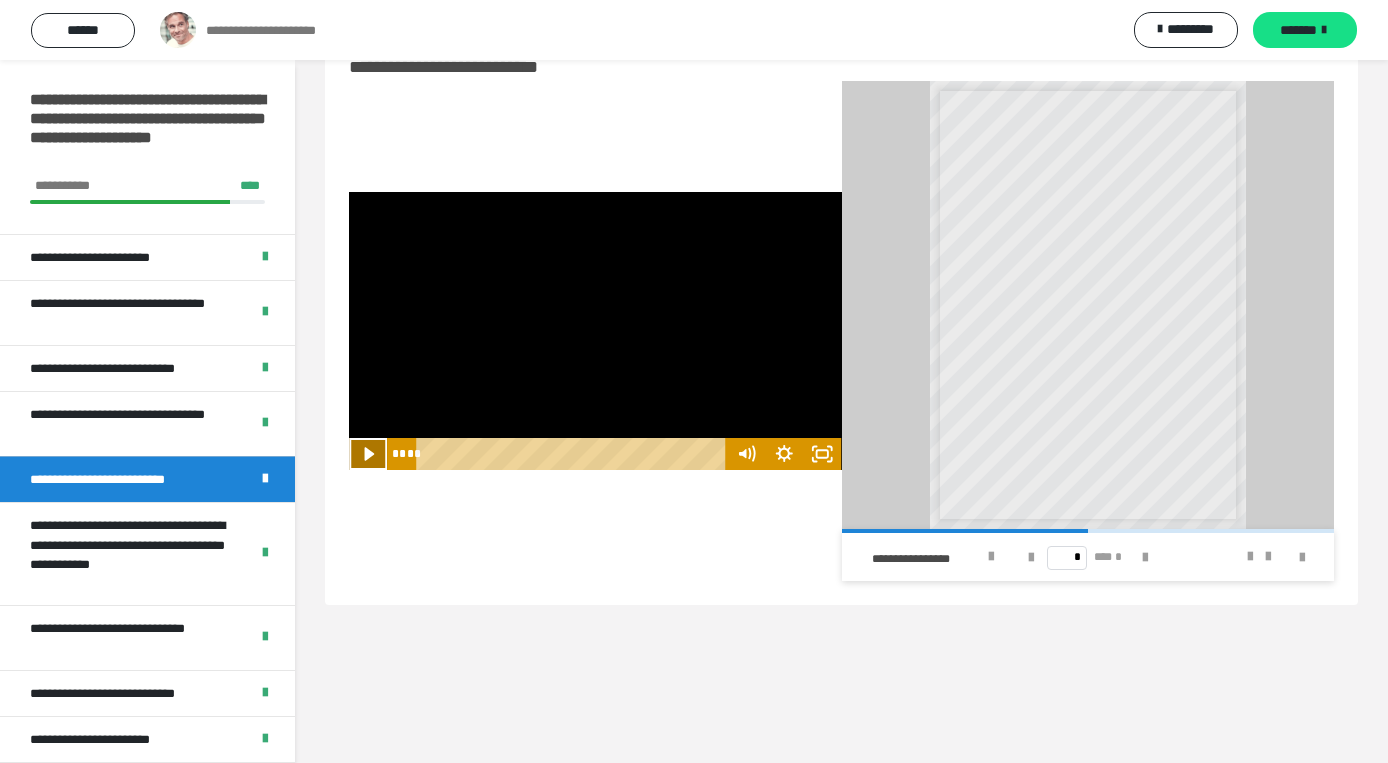 click 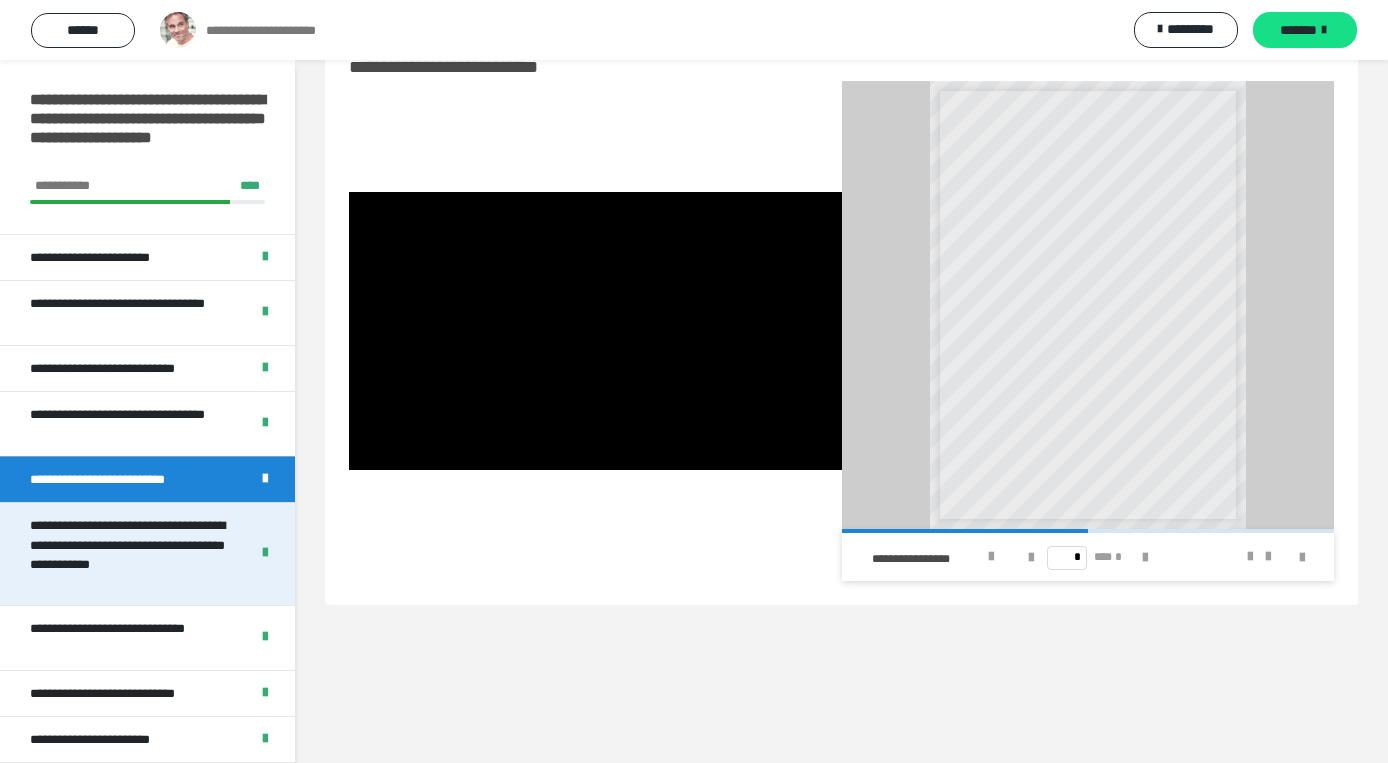click on "**********" at bounding box center [131, 554] 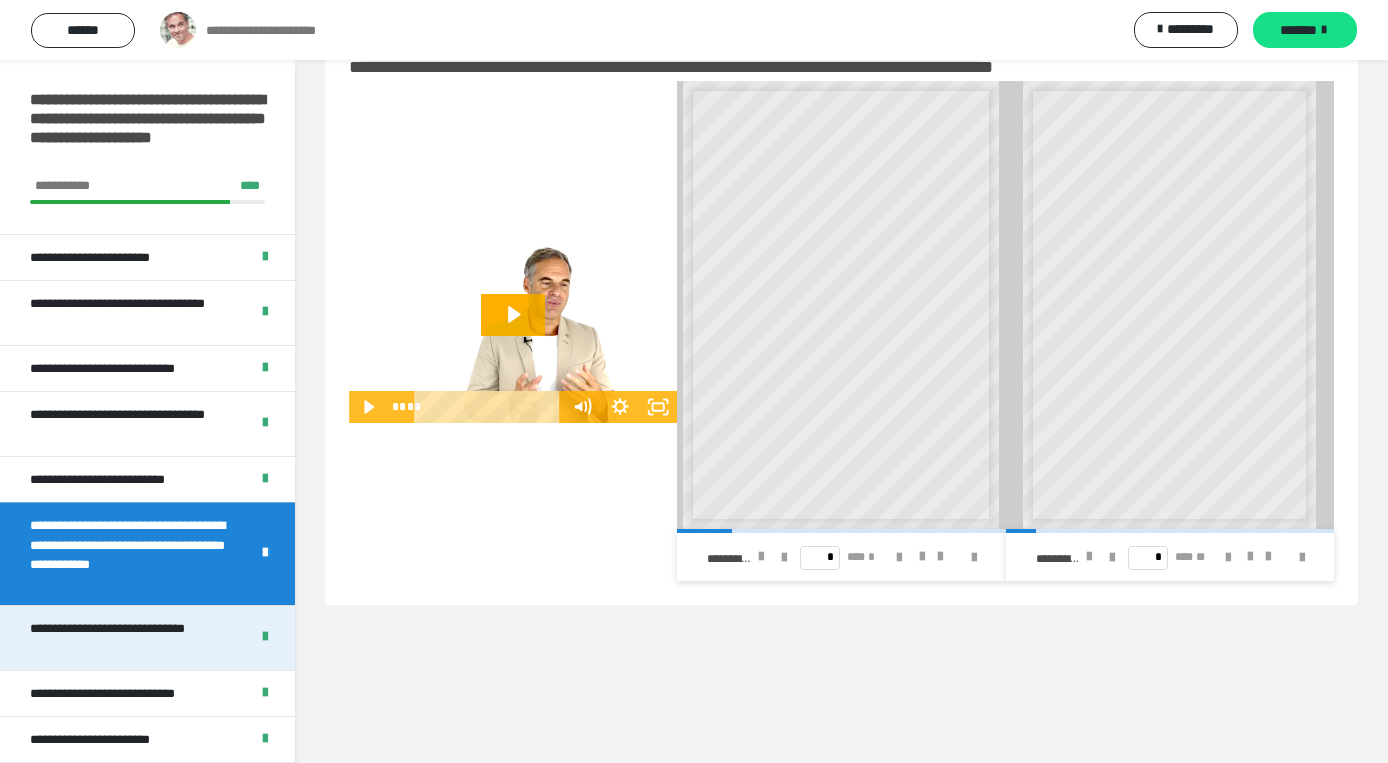 click on "**********" at bounding box center (131, 638) 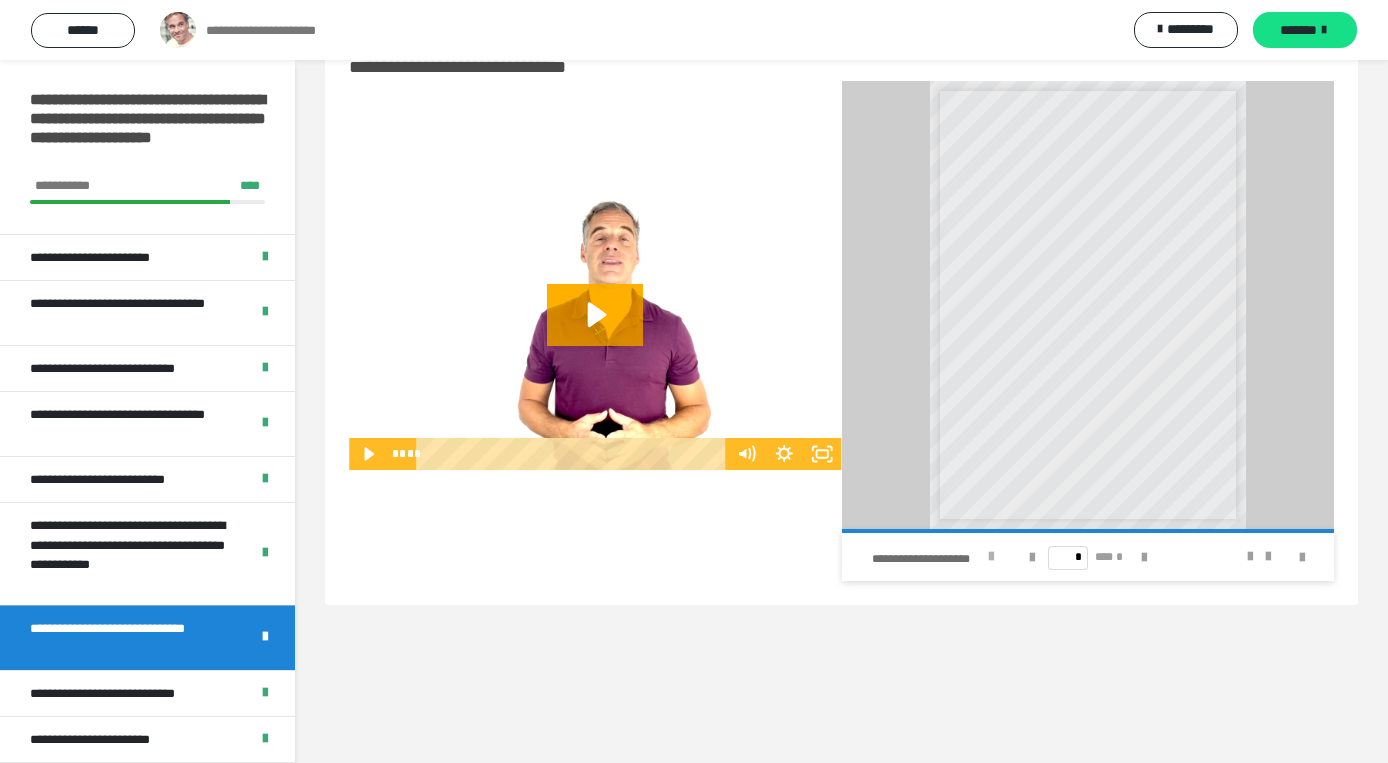 click at bounding box center [991, 557] 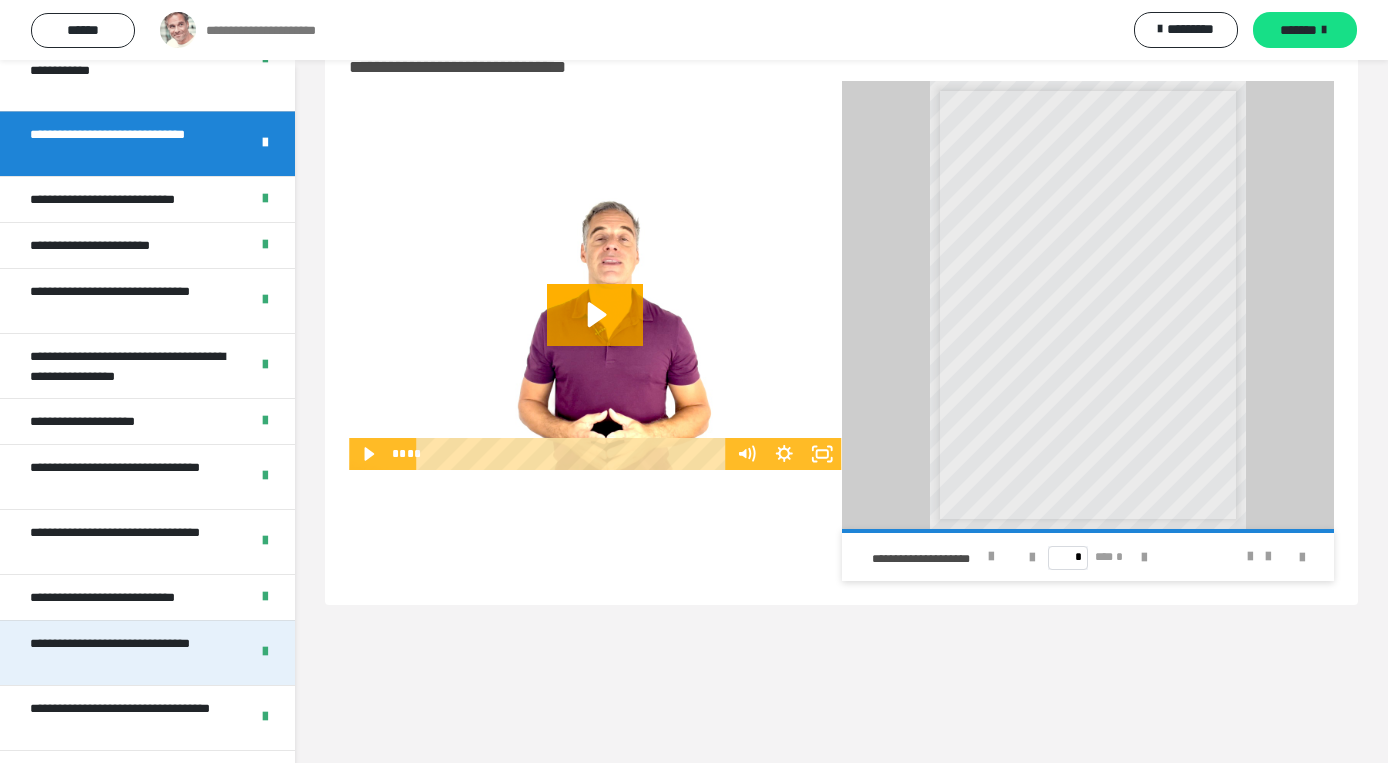 scroll, scrollTop: 493, scrollLeft: 0, axis: vertical 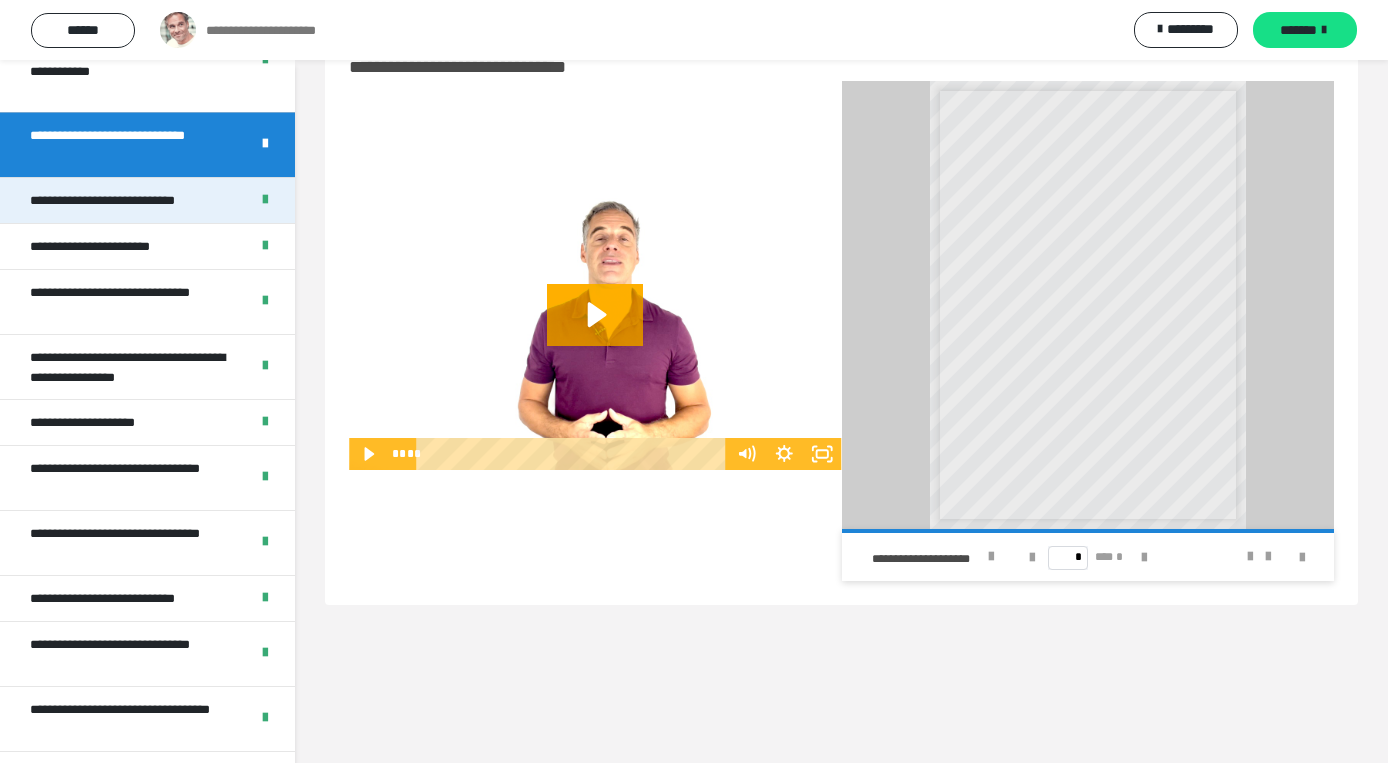 click on "**********" at bounding box center [130, 200] 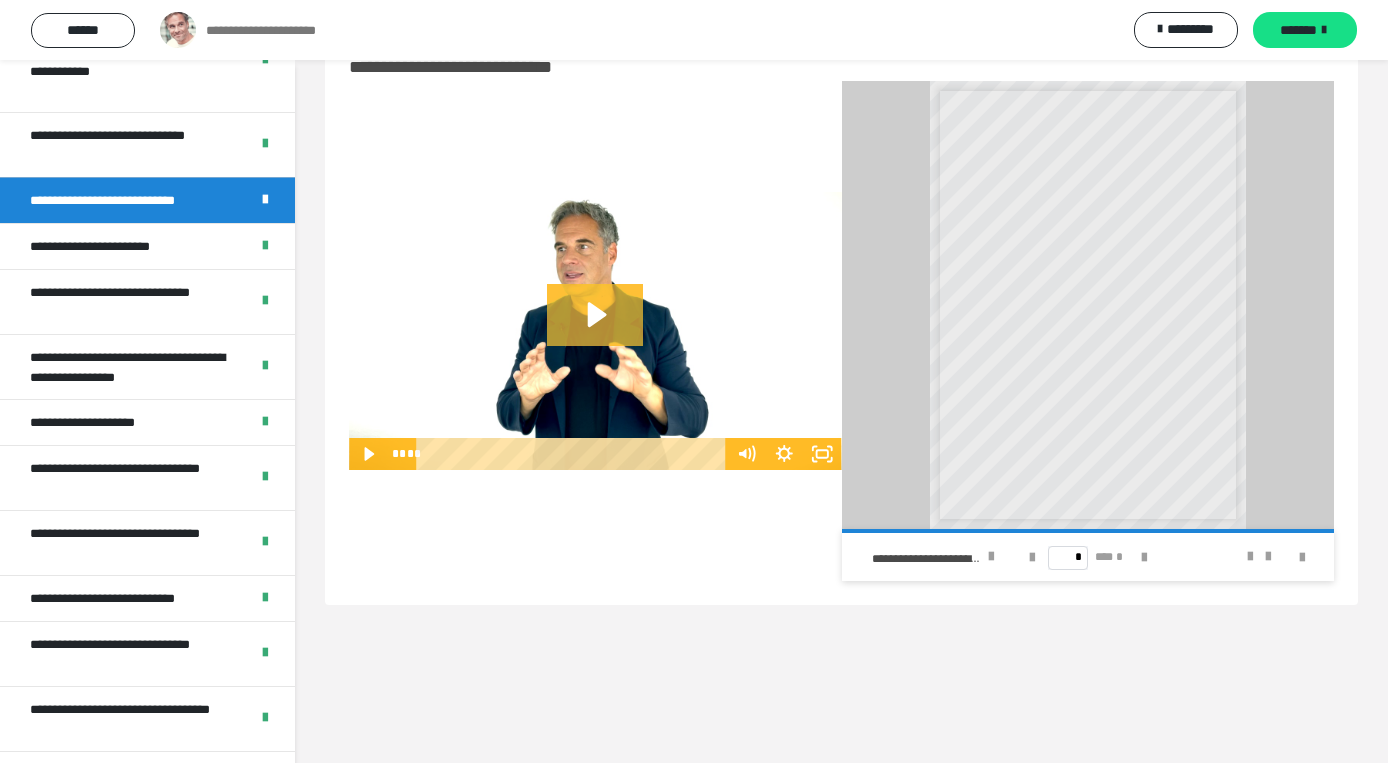 click 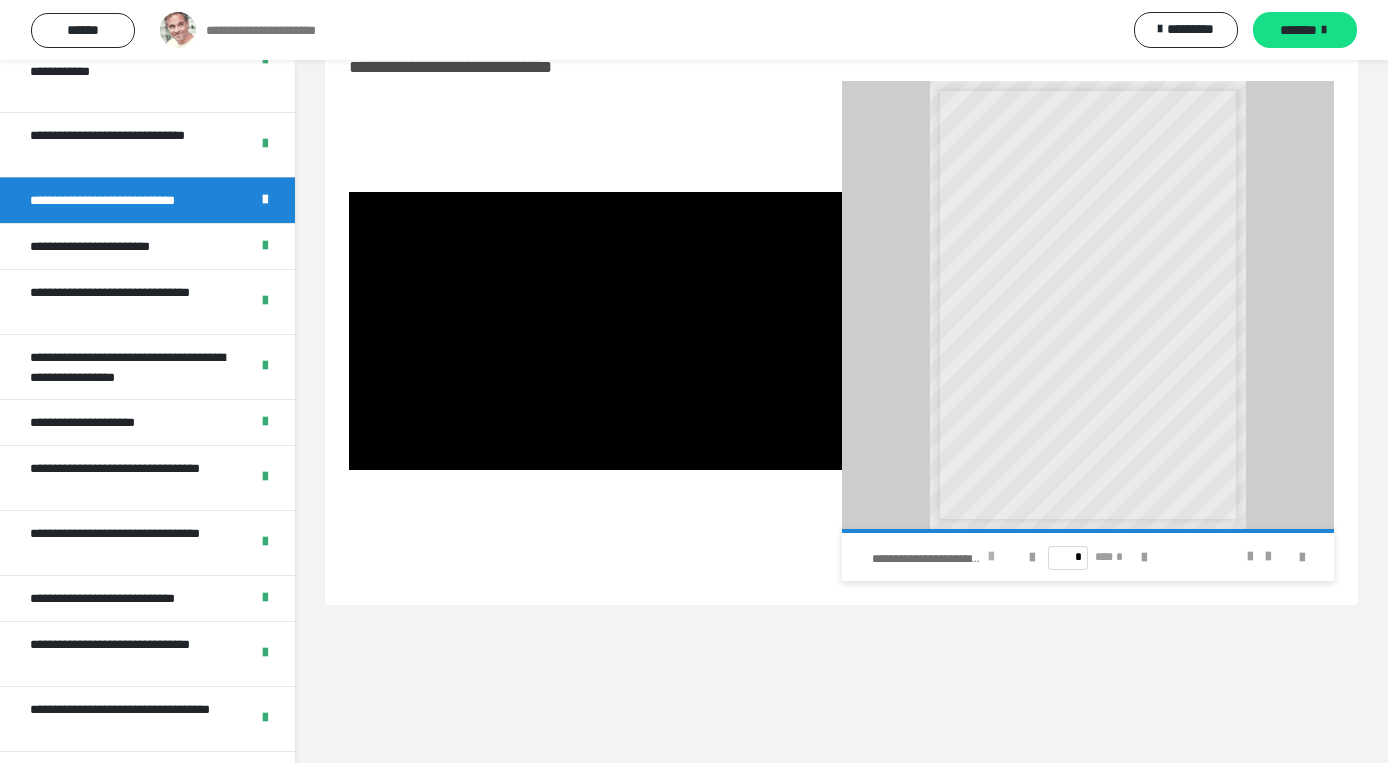 click at bounding box center (991, 557) 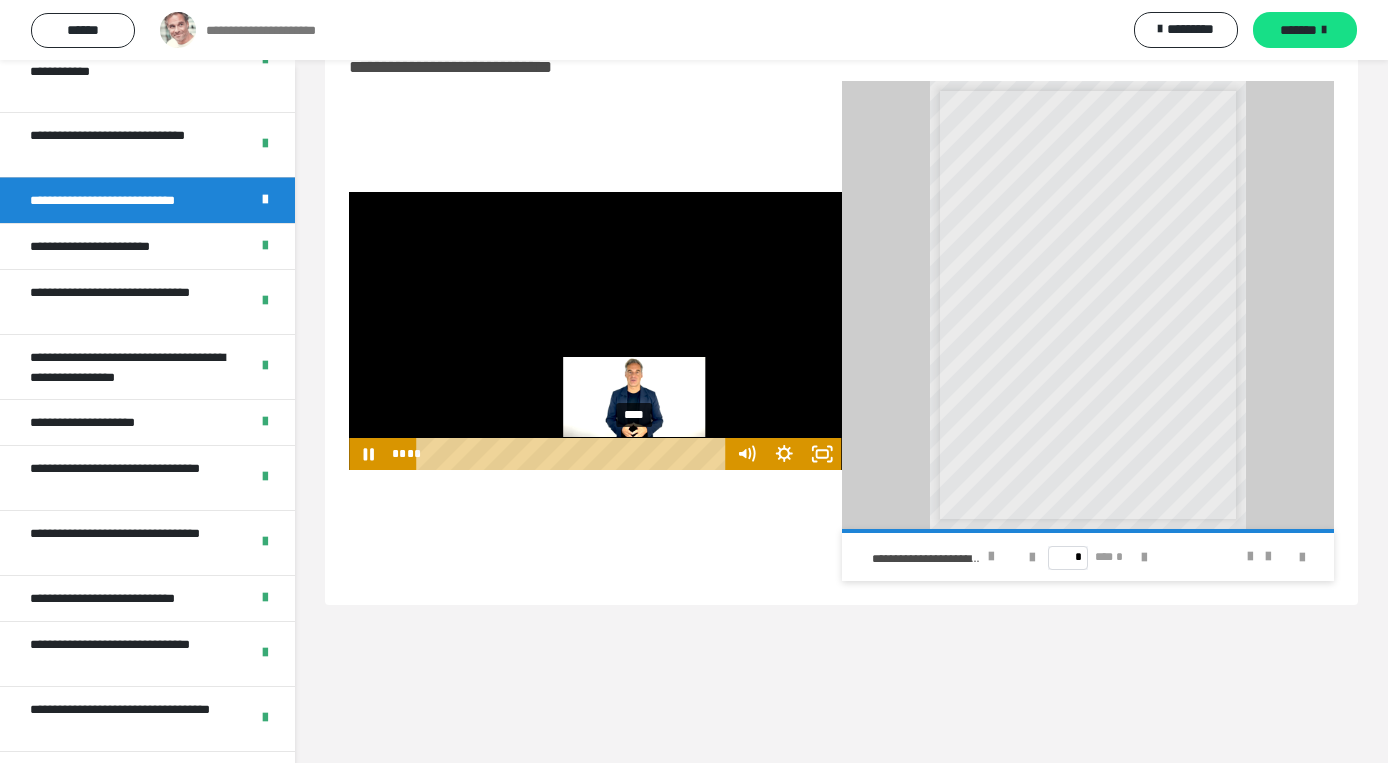 click on "****" at bounding box center [574, 454] 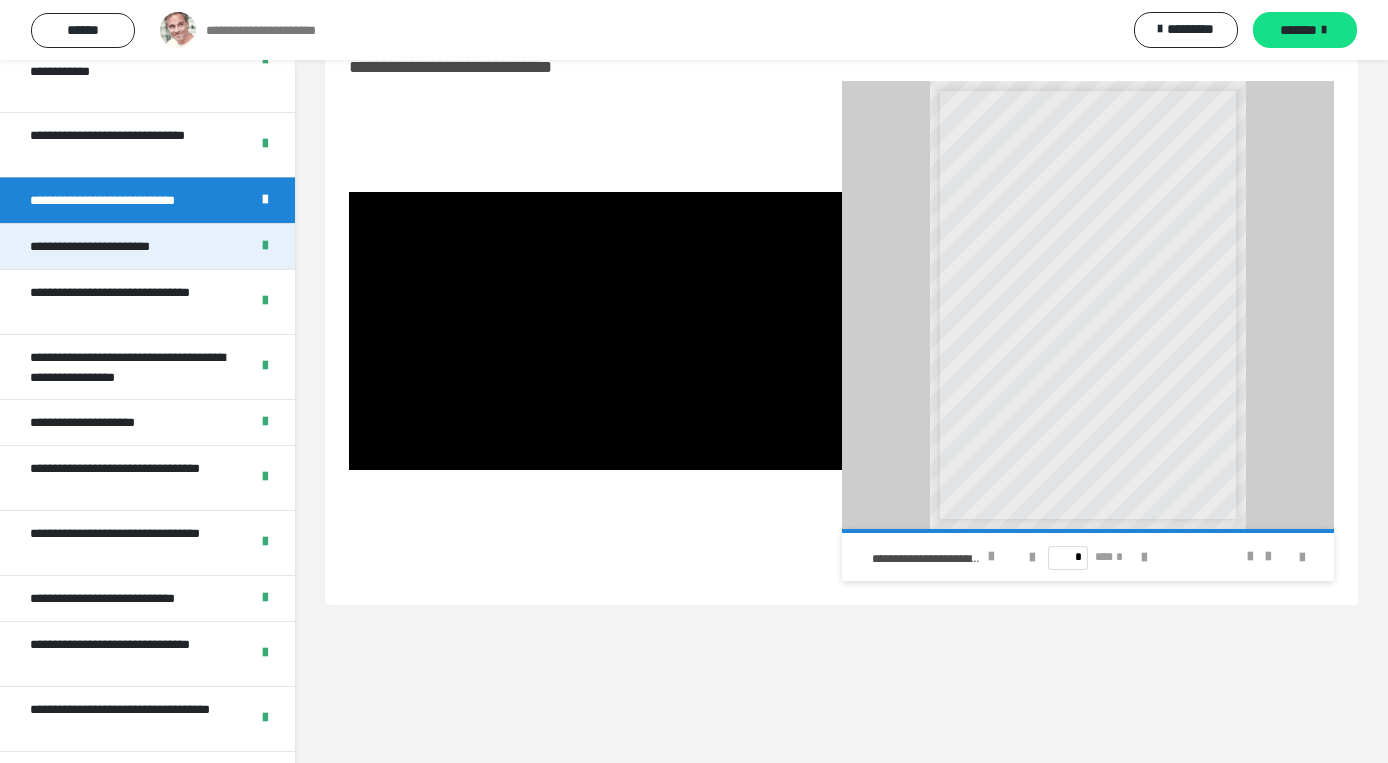 click on "**********" at bounding box center (110, 246) 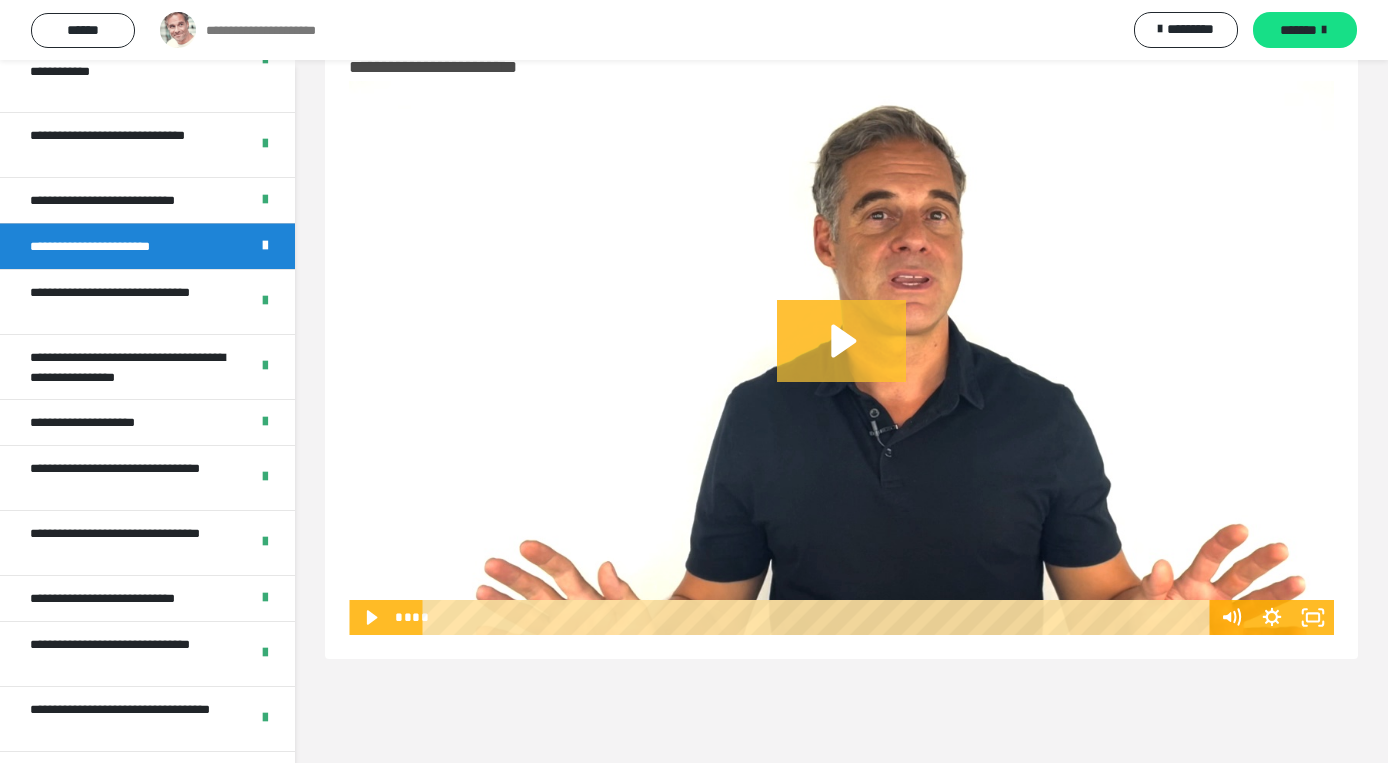 click 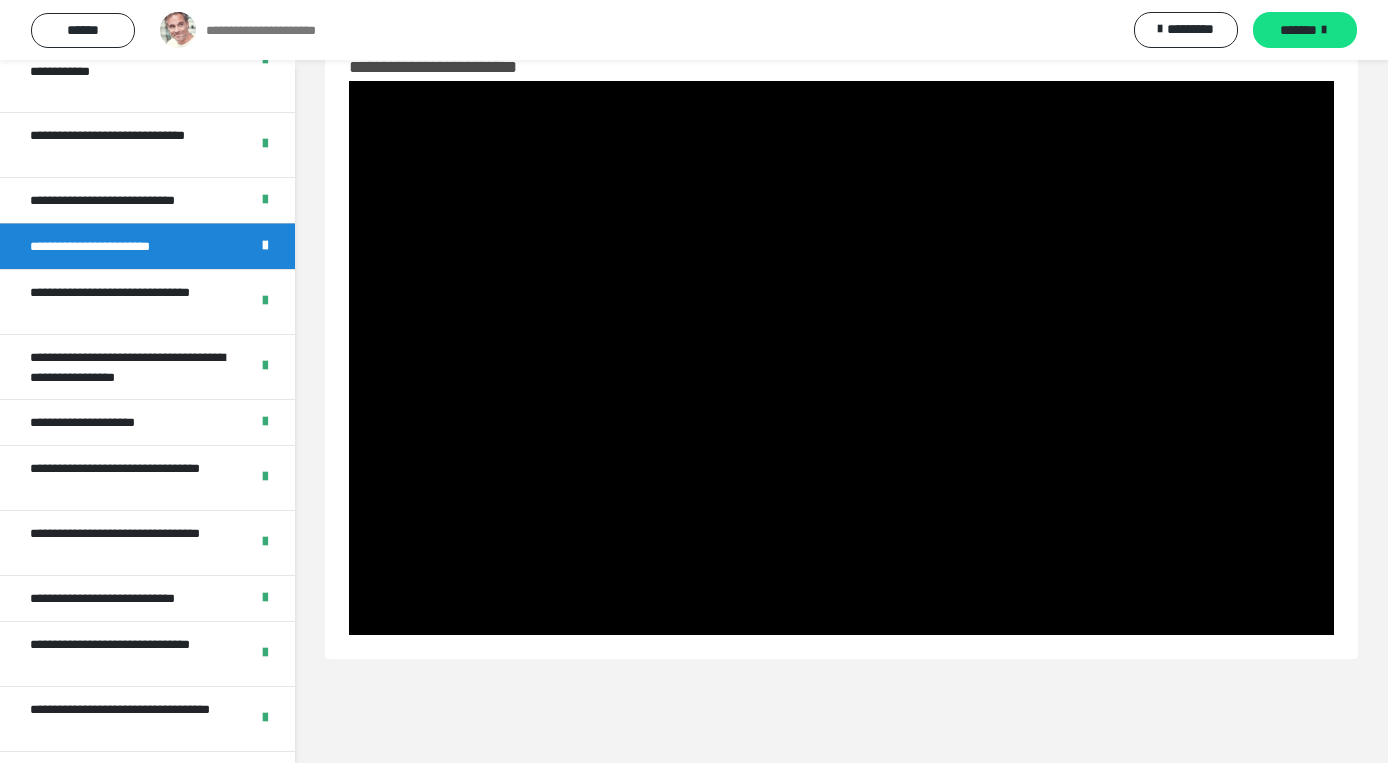 type 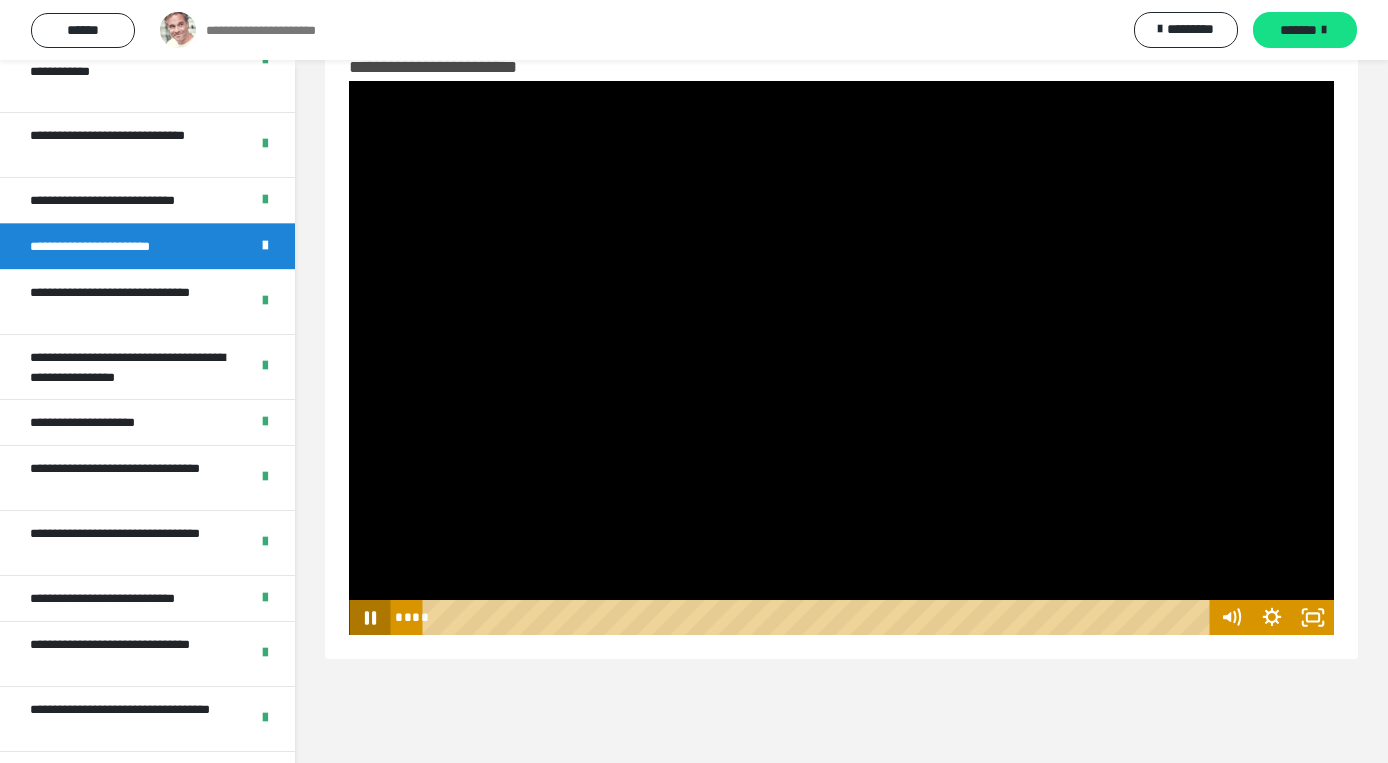 click 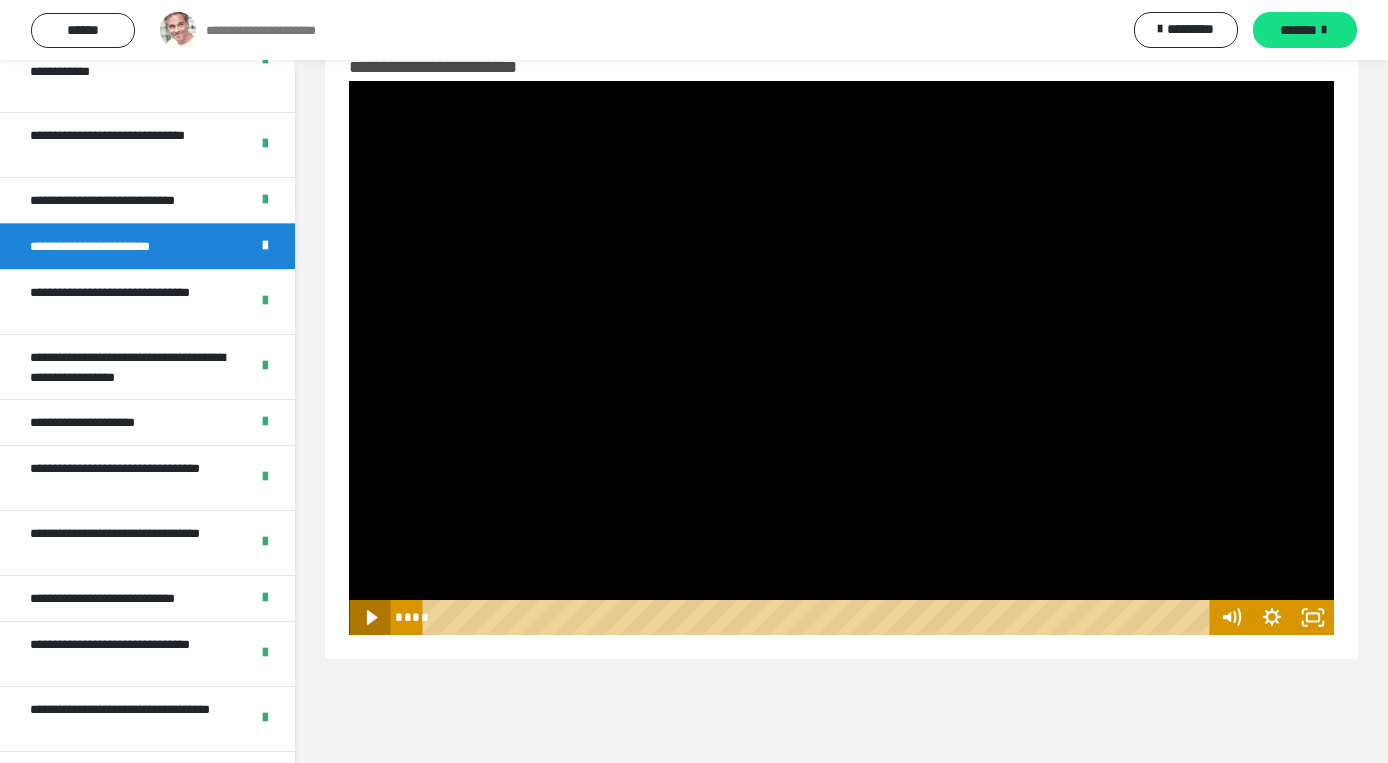 type 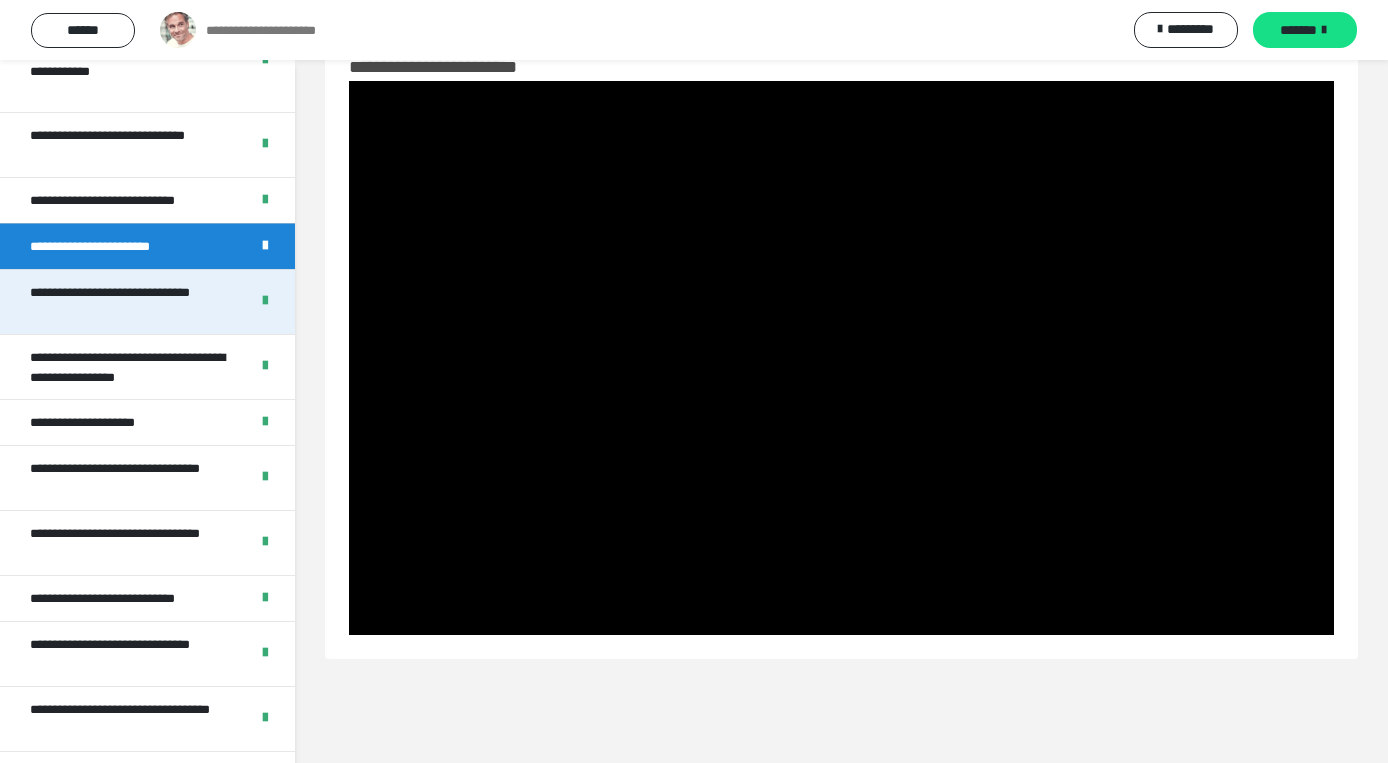 click on "**********" at bounding box center [131, 302] 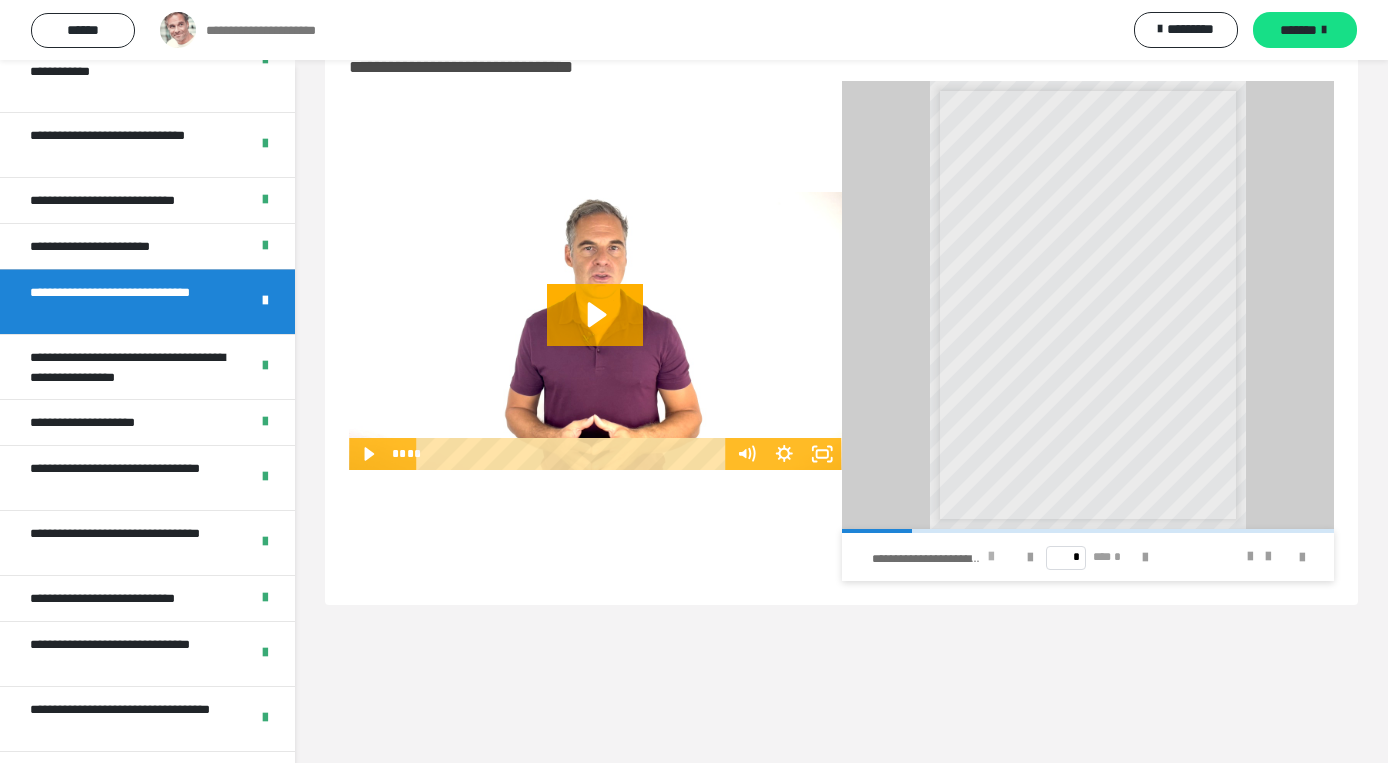 click at bounding box center (991, 557) 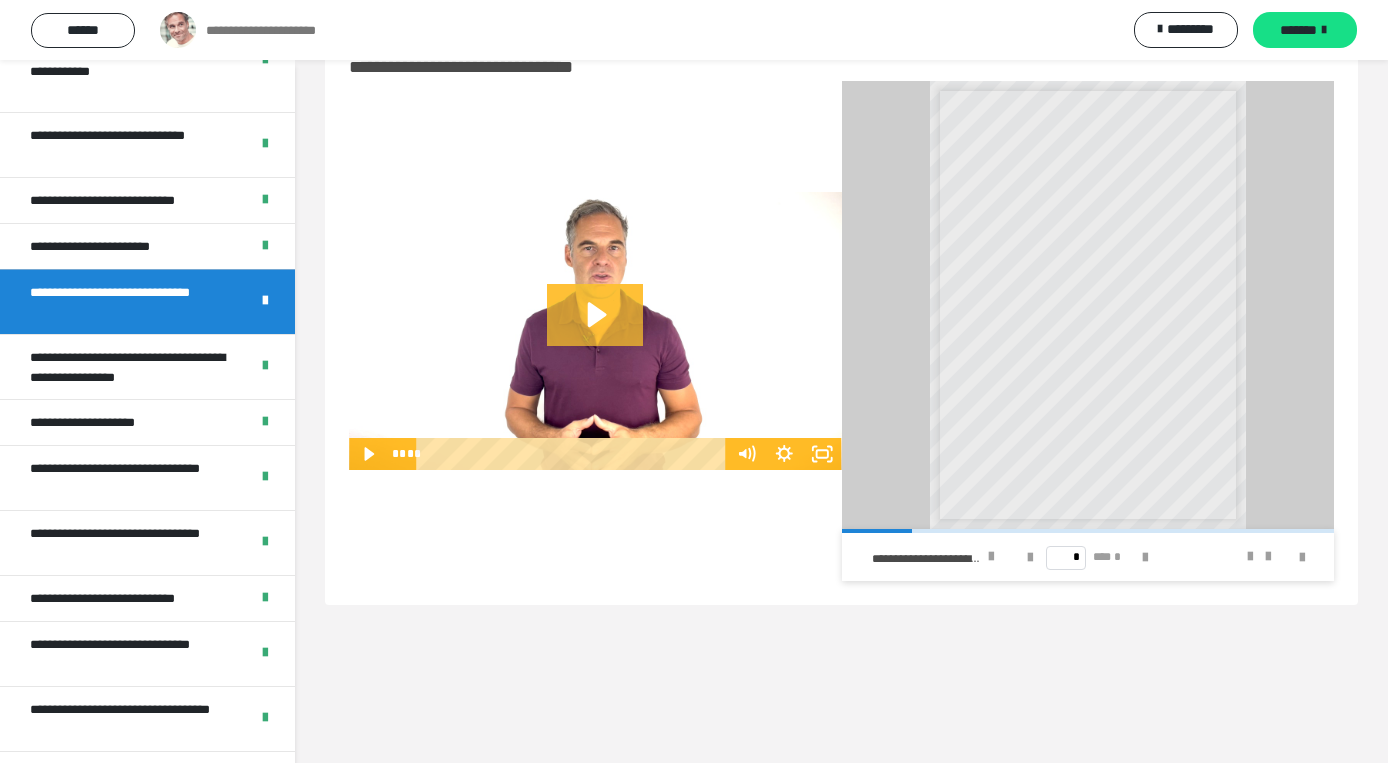 click 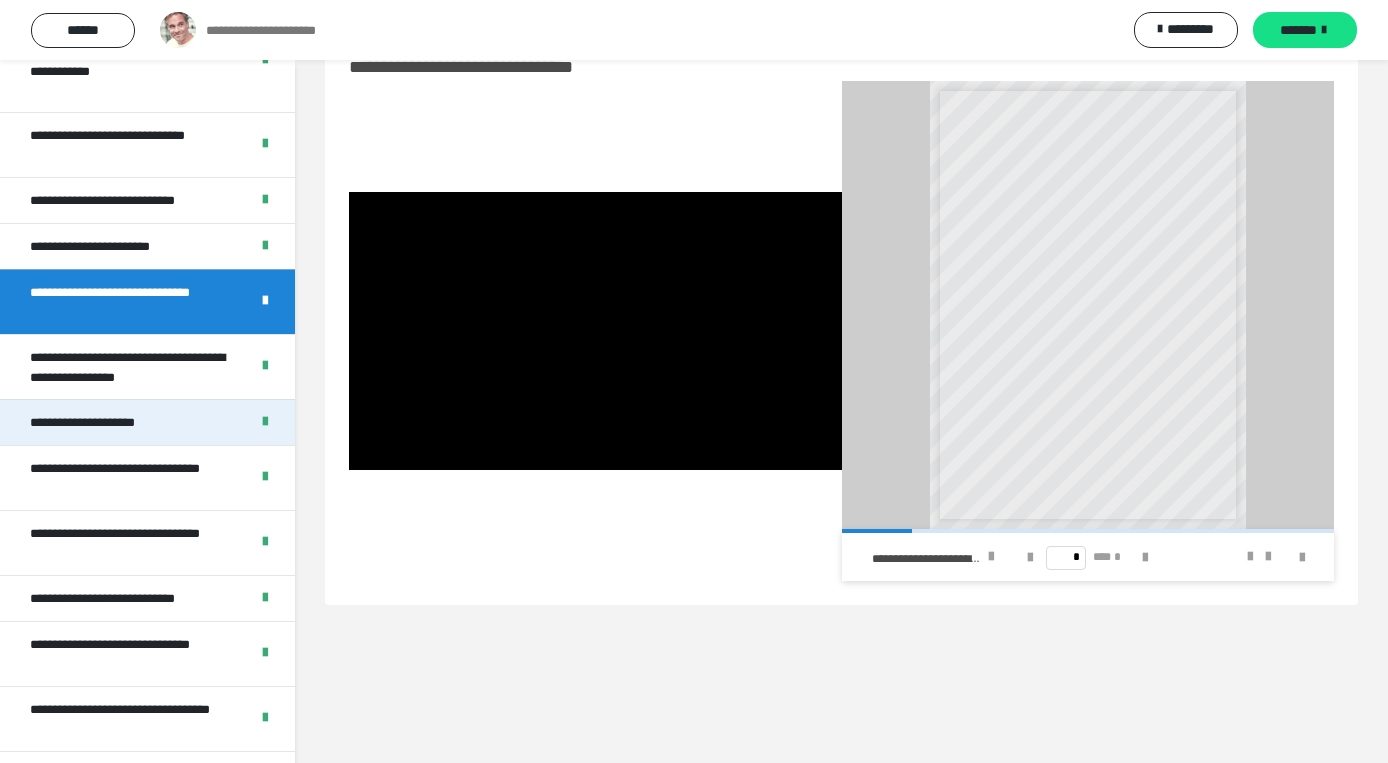scroll, scrollTop: 60, scrollLeft: 0, axis: vertical 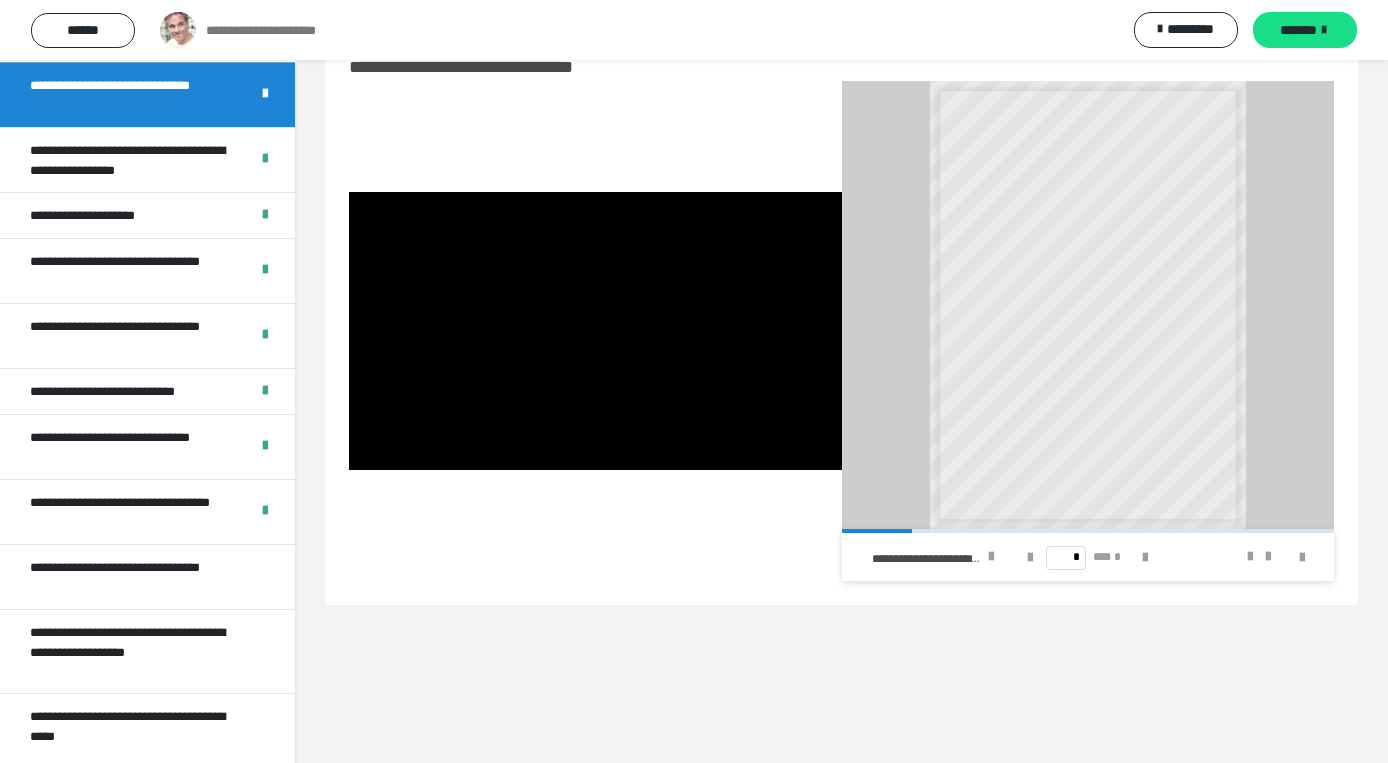 type 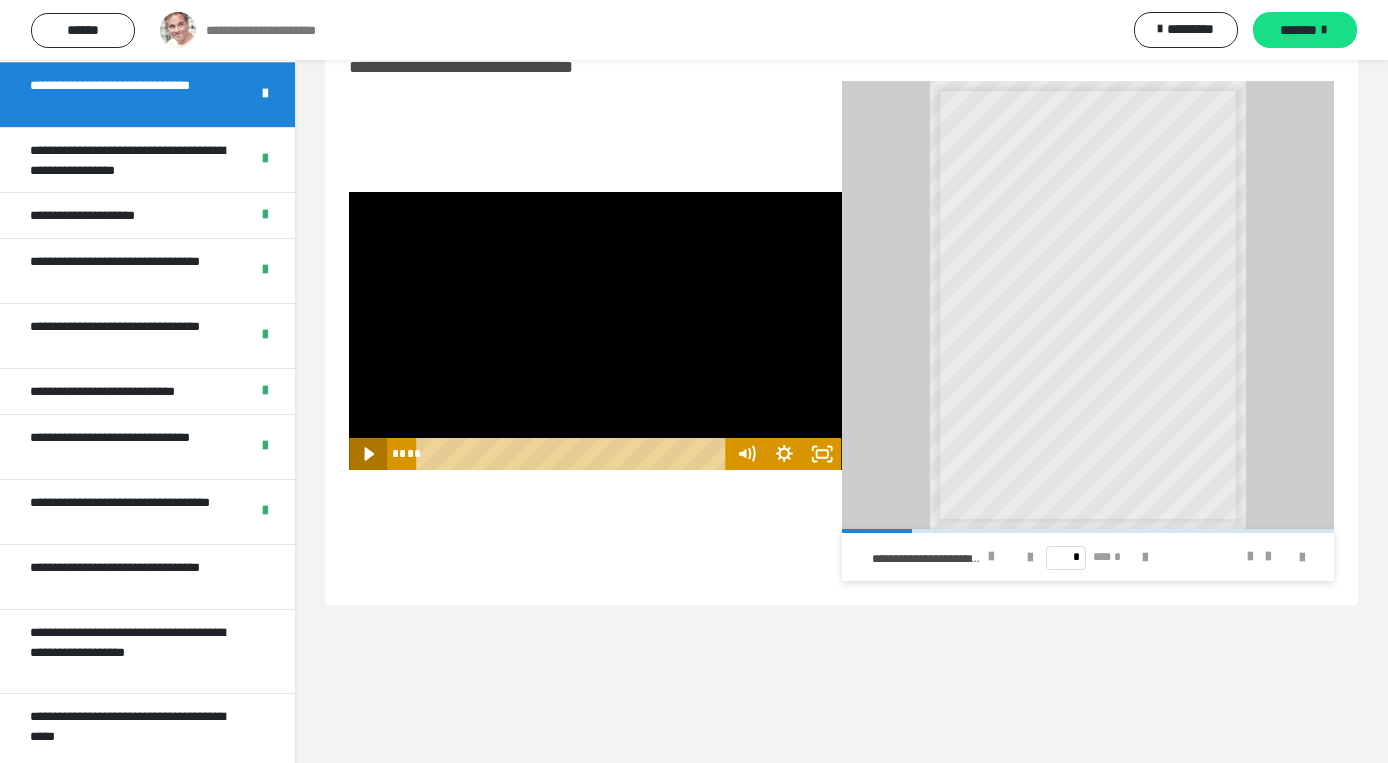 click 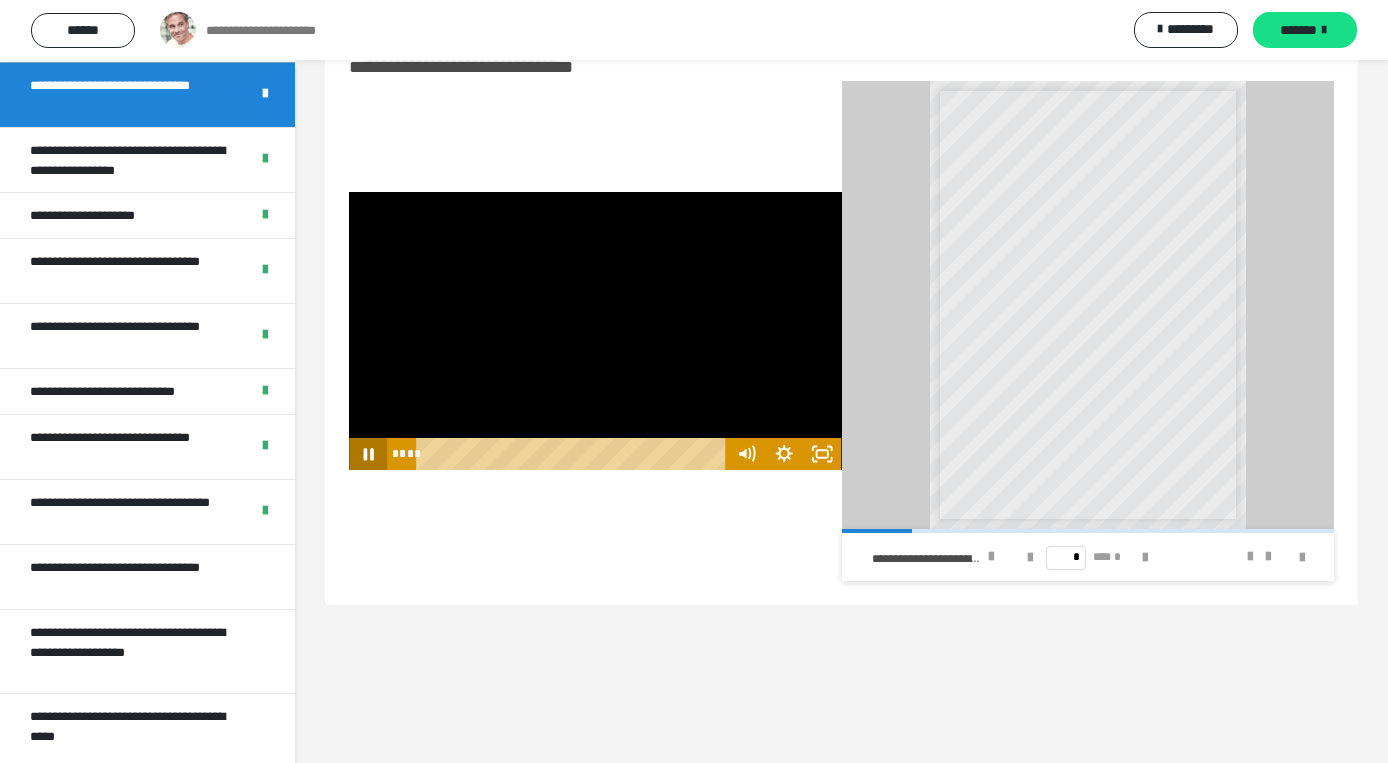 click 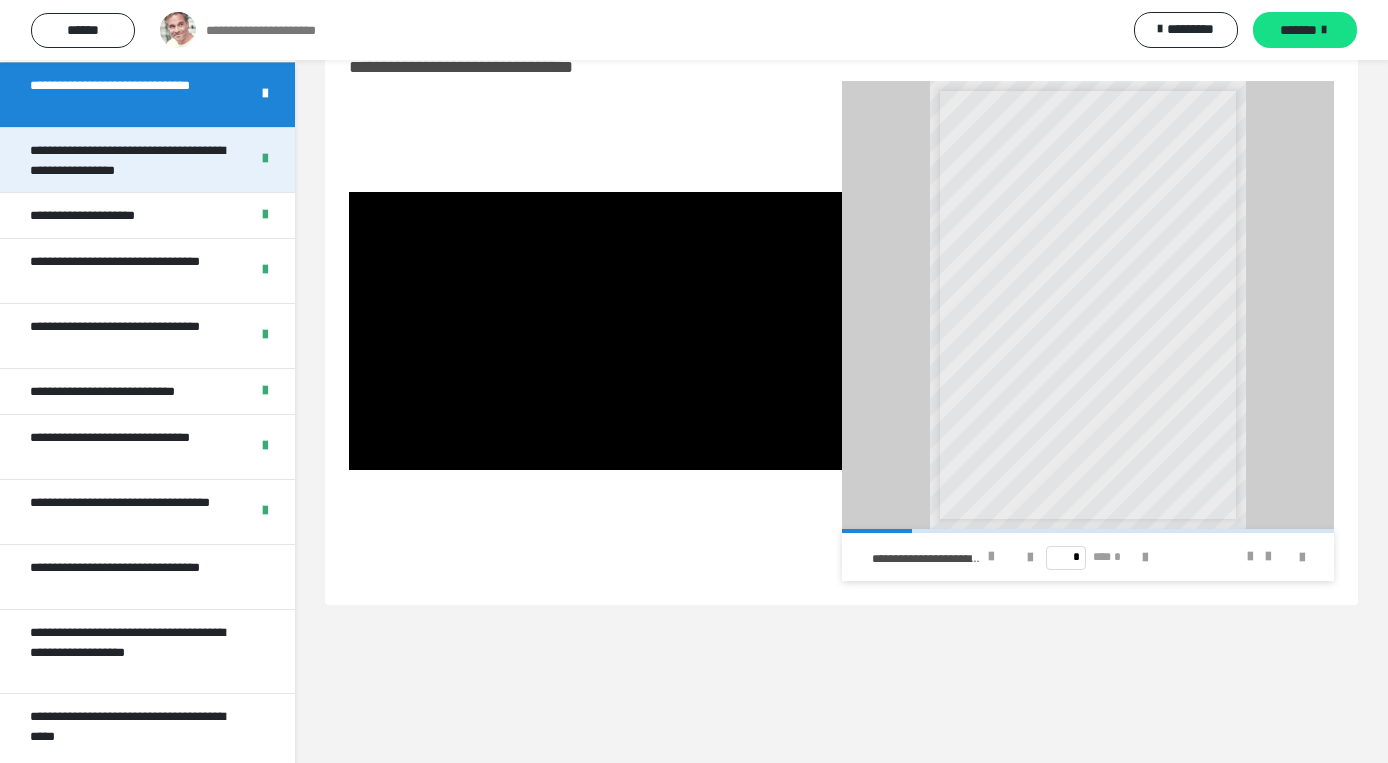 click on "**********" at bounding box center [131, 160] 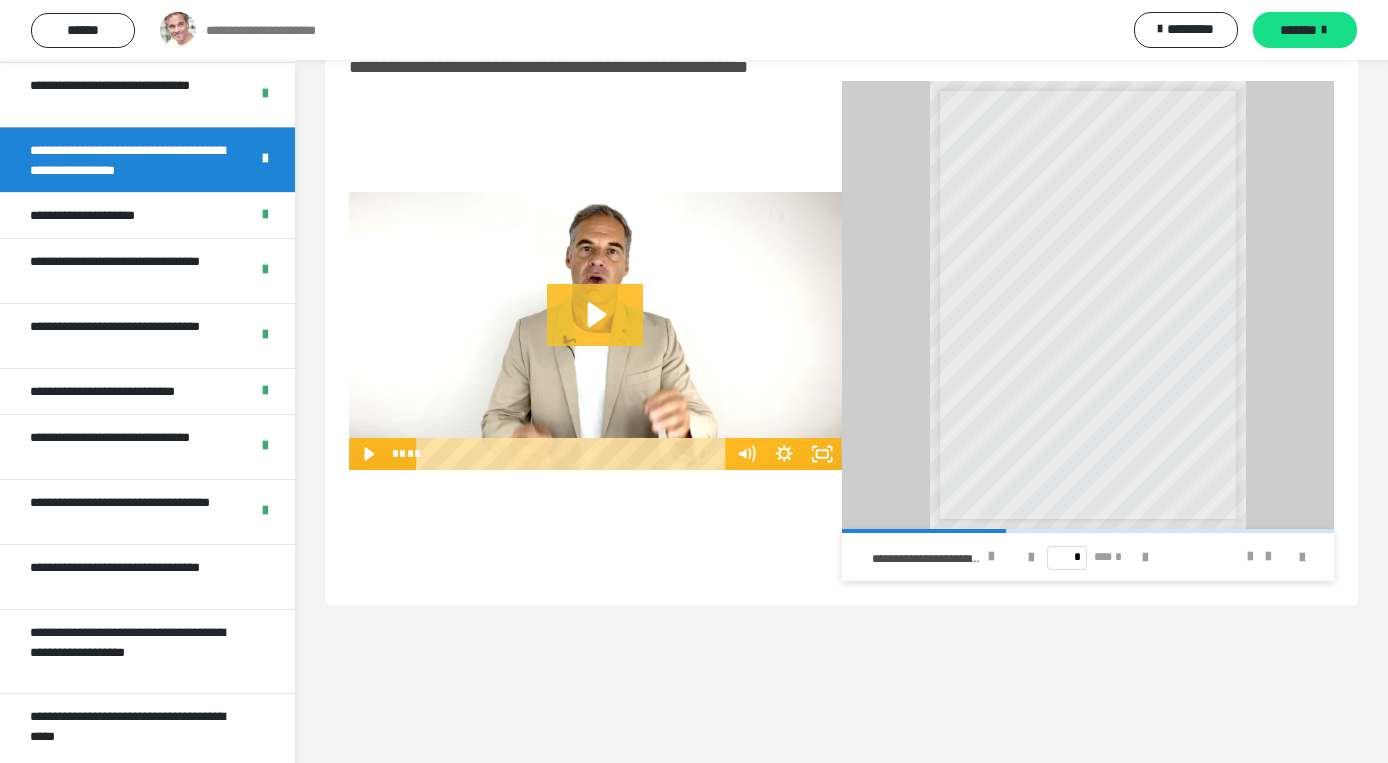 click 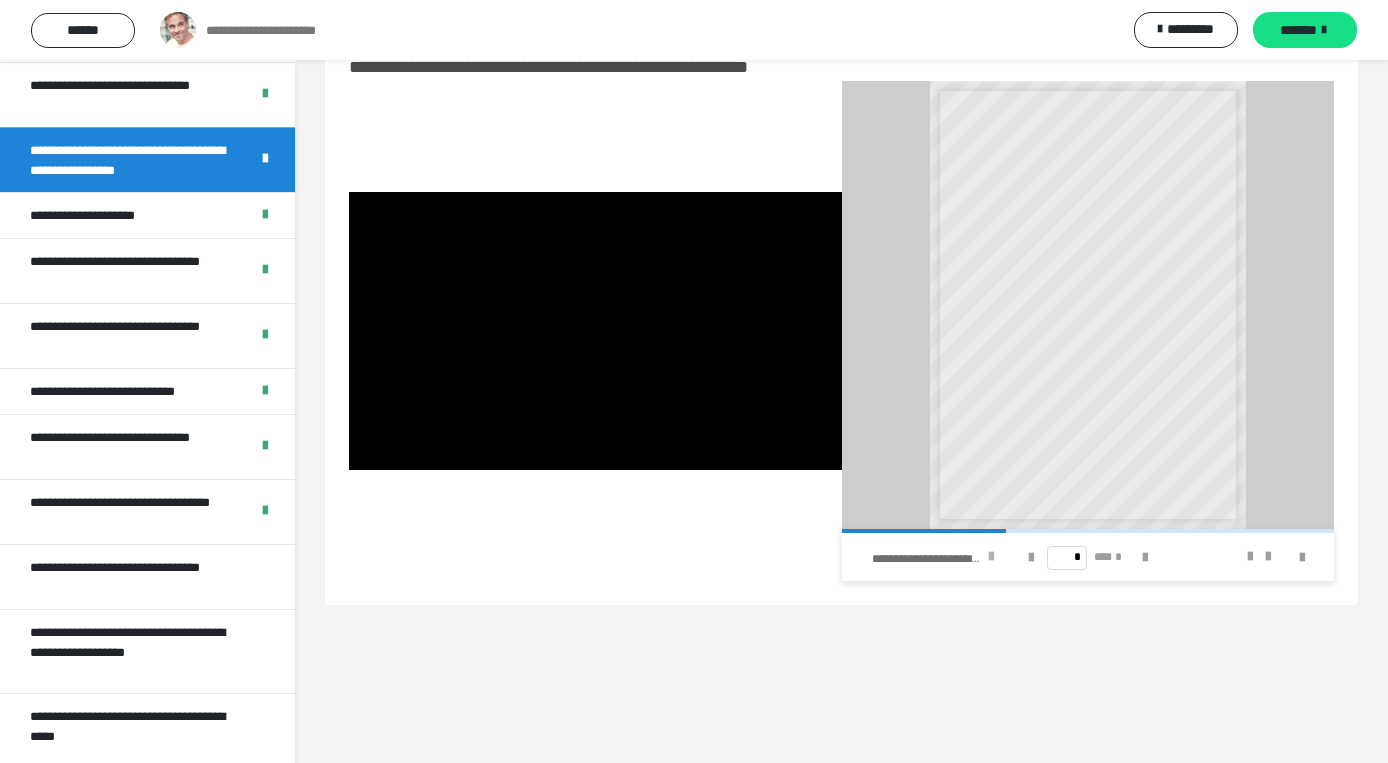 click at bounding box center [991, 557] 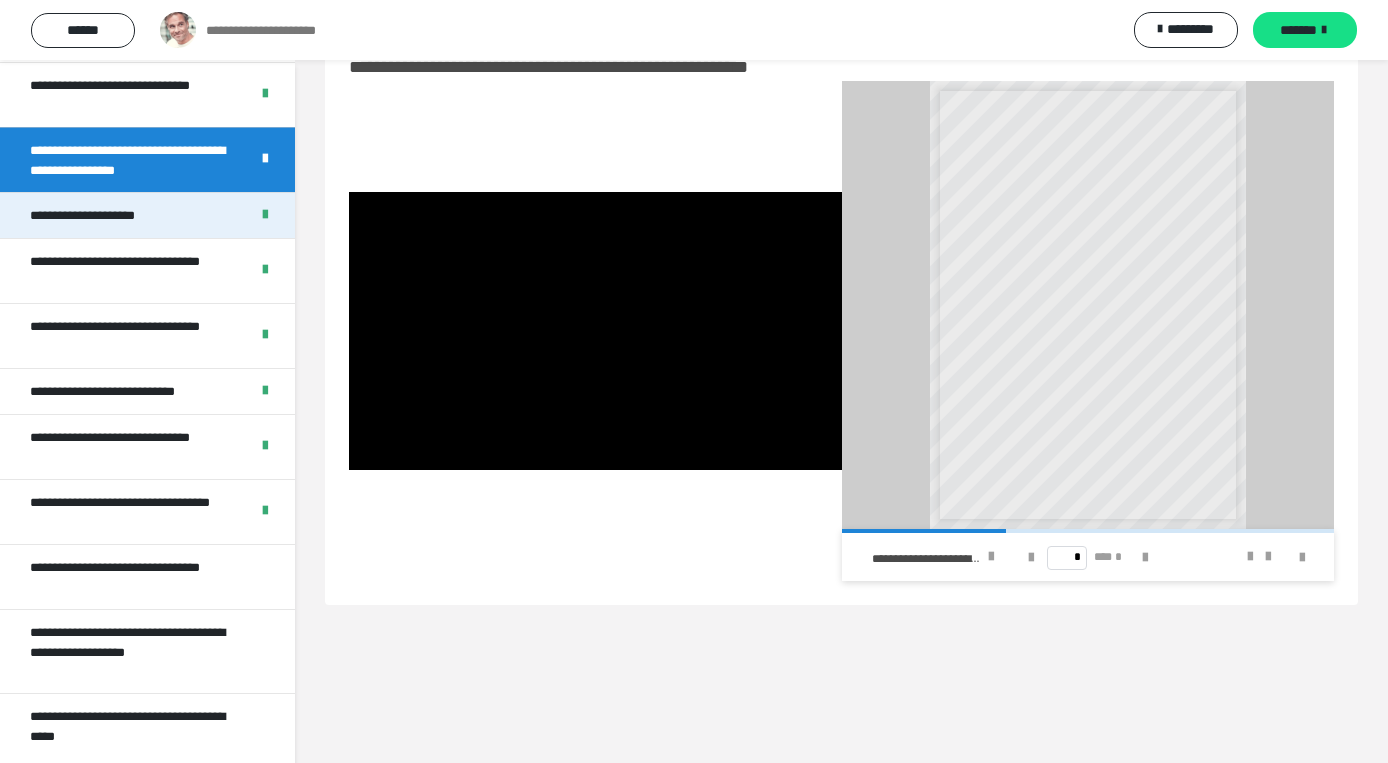 click on "**********" at bounding box center [100, 215] 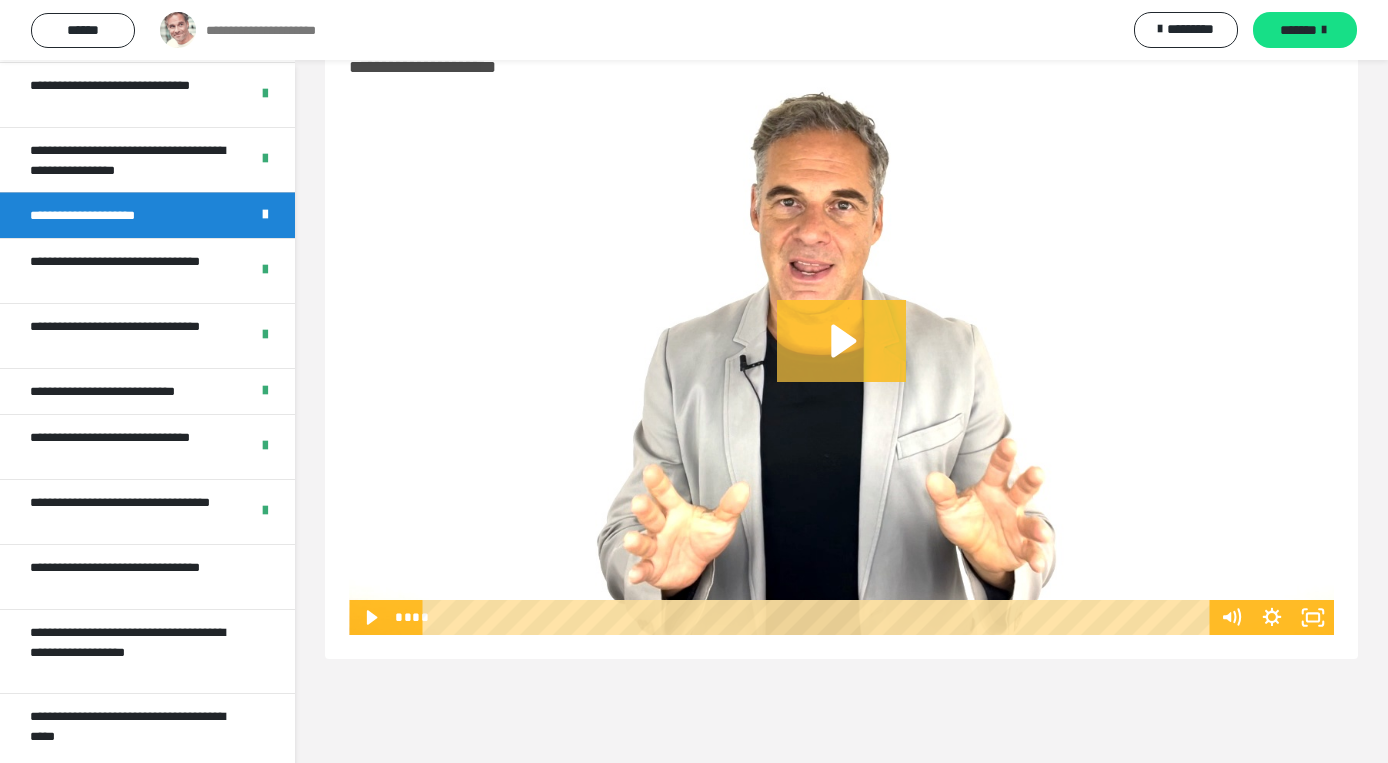 click 